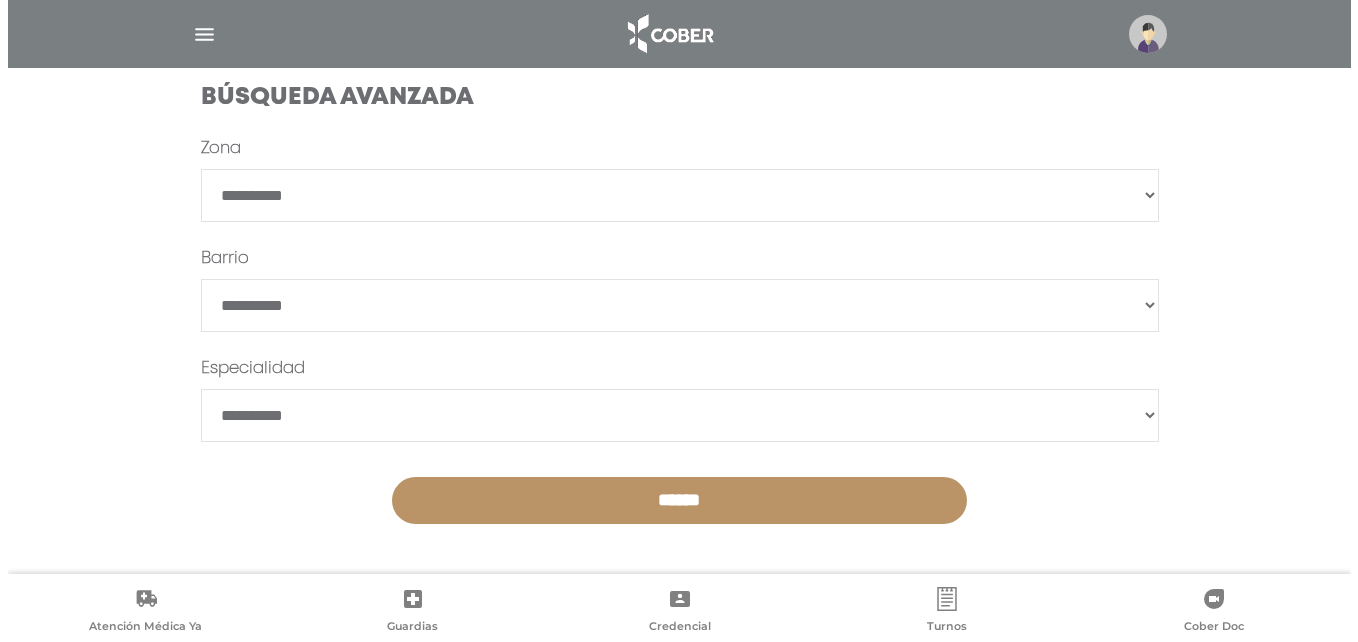 scroll, scrollTop: 558, scrollLeft: 0, axis: vertical 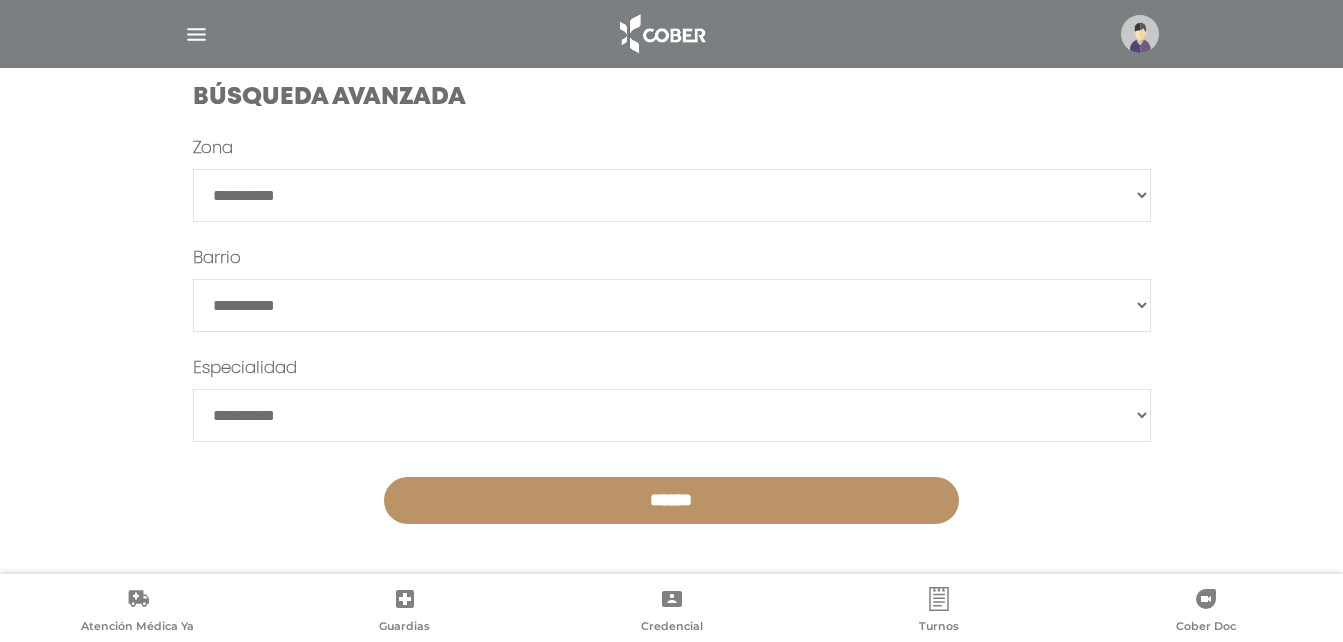 click at bounding box center (1140, 34) 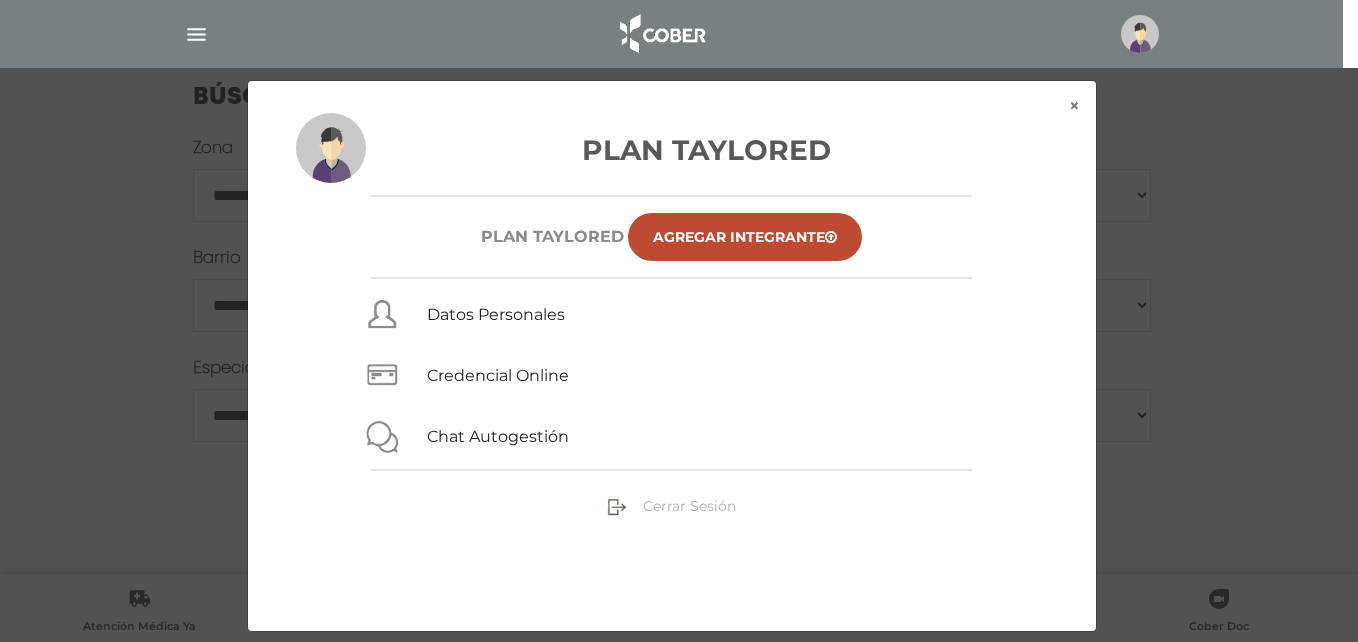 click on "Cerrar Sesión" at bounding box center (689, 506) 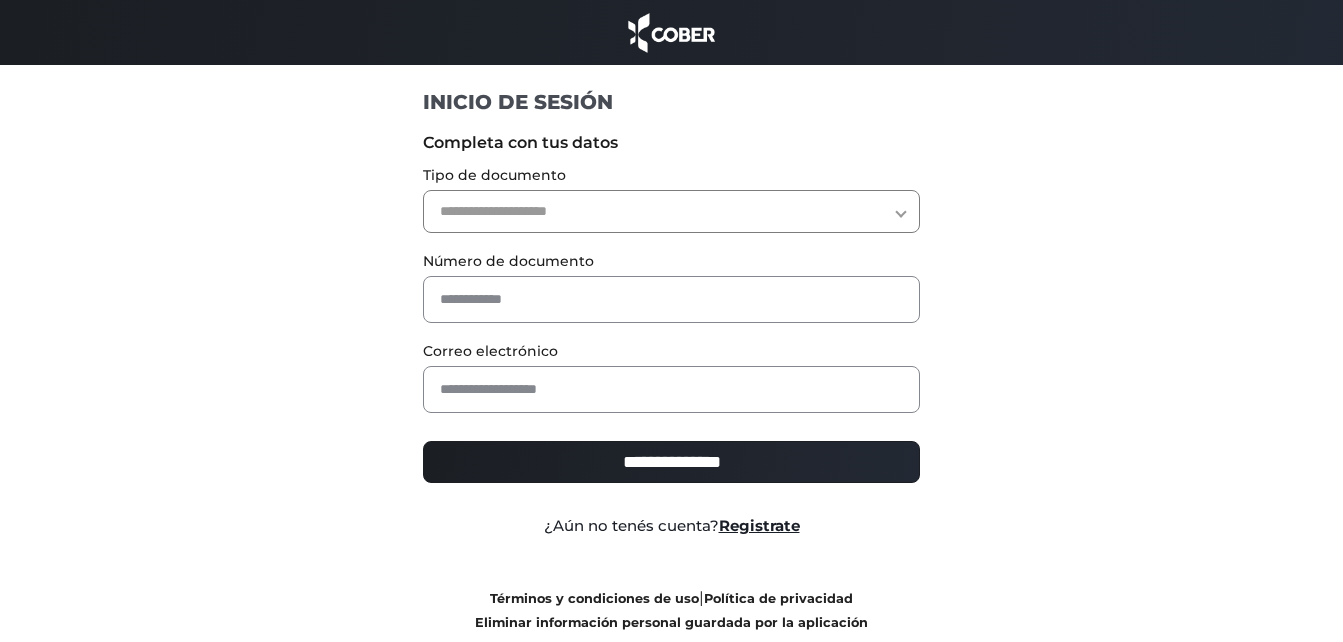 scroll, scrollTop: 0, scrollLeft: 0, axis: both 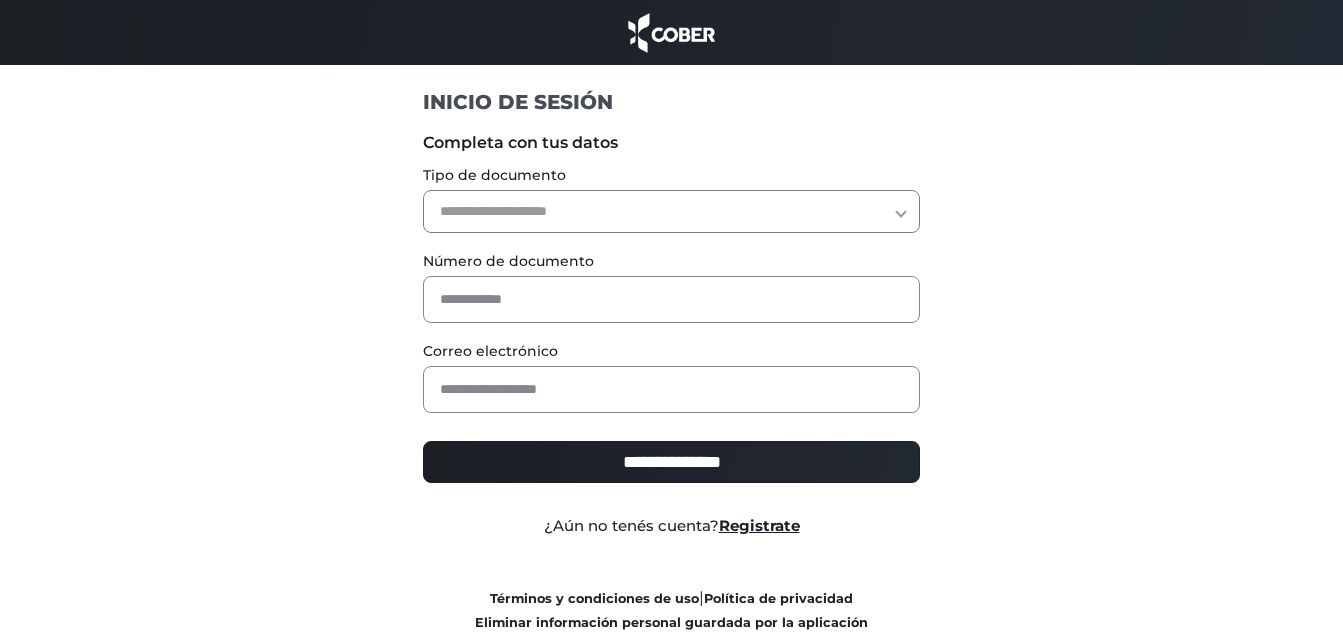 click on "**********" at bounding box center [671, 211] 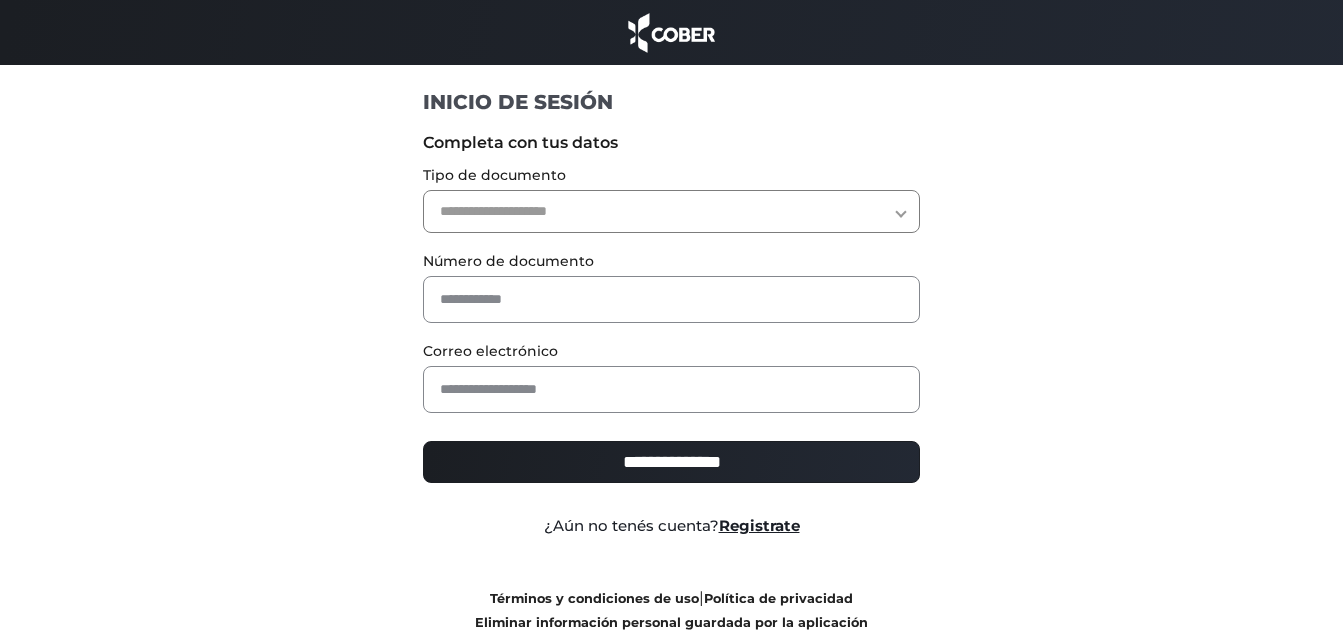 select on "***" 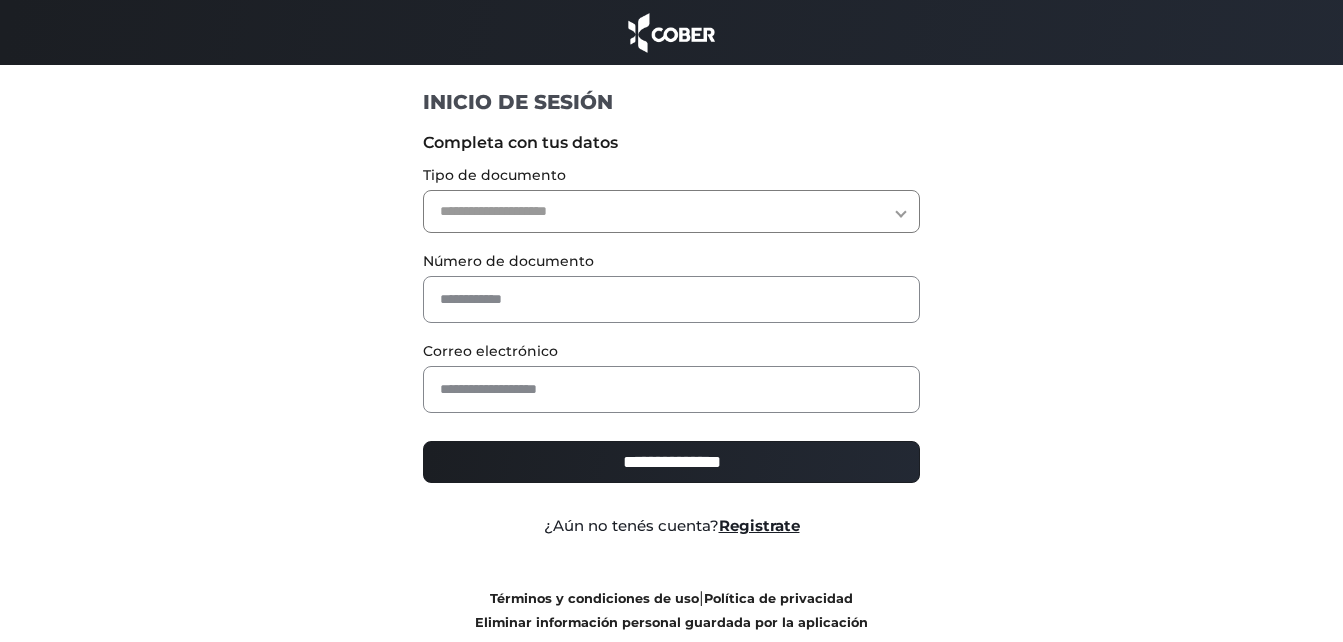 click on "**********" at bounding box center (671, 211) 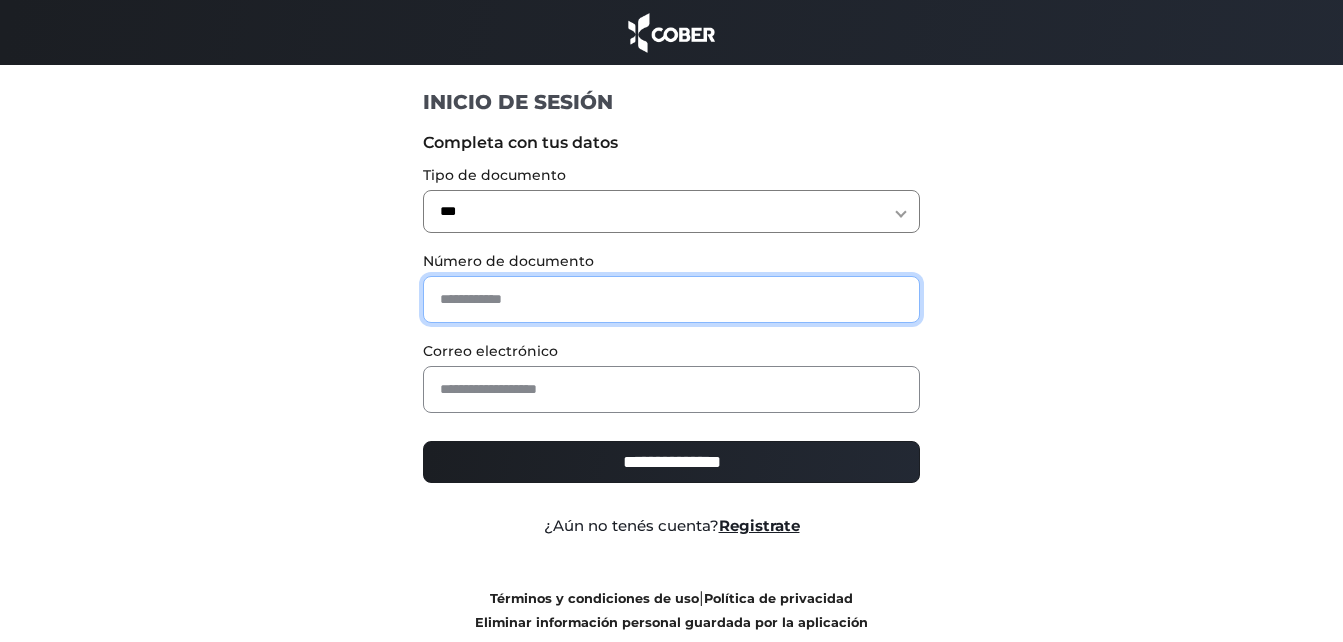 click at bounding box center (671, 299) 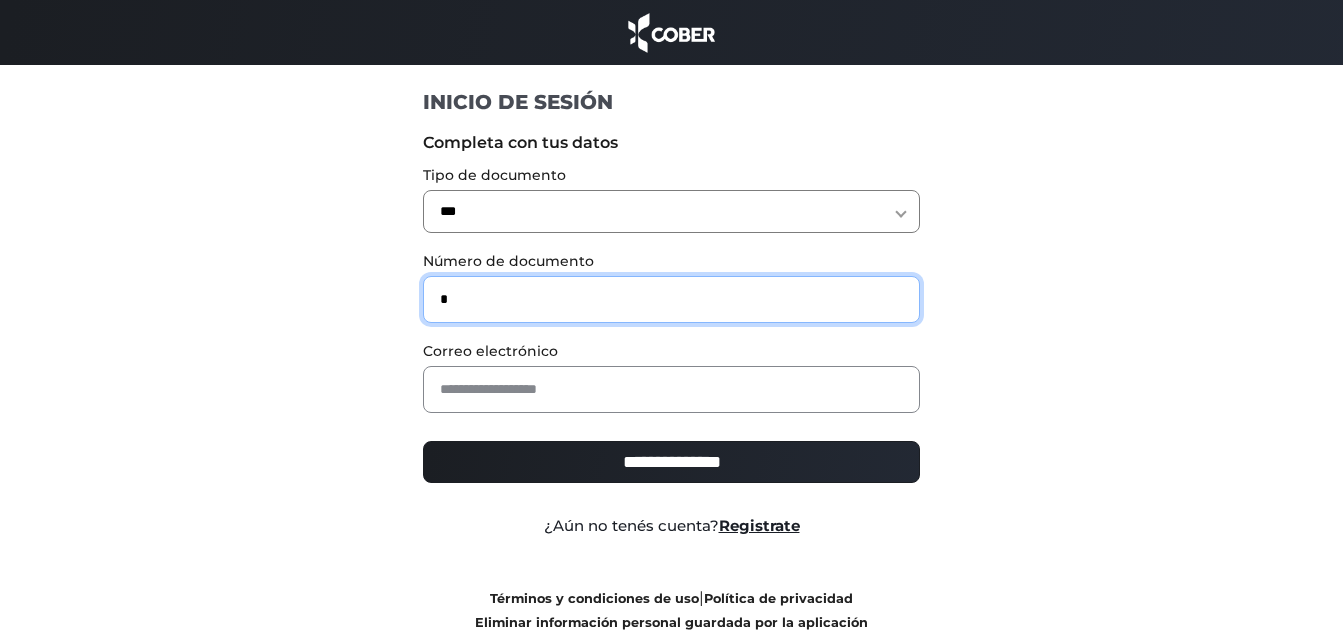 type on "*" 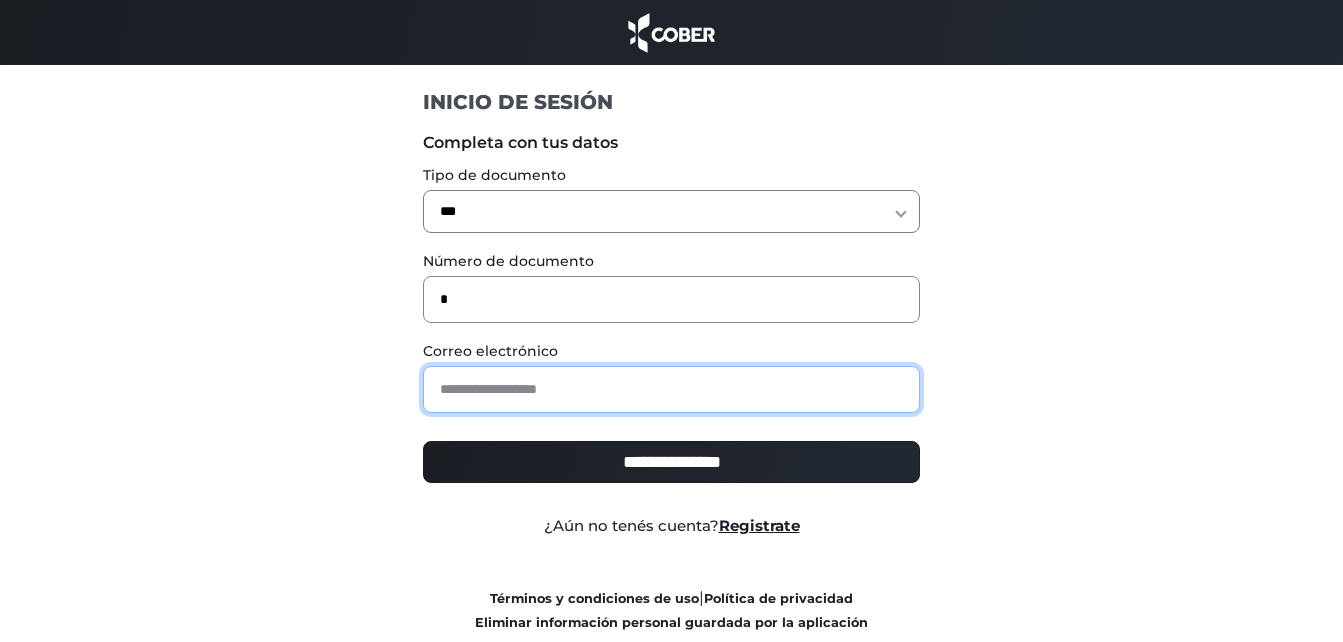 click at bounding box center [671, 389] 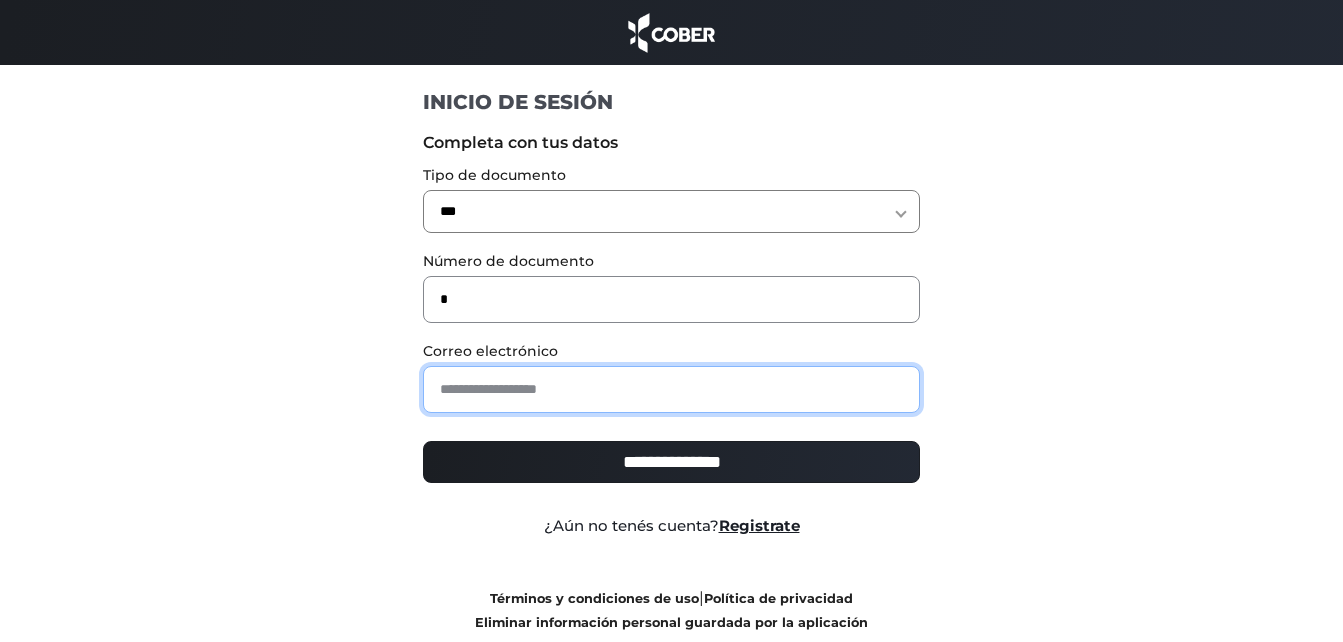 type on "**********" 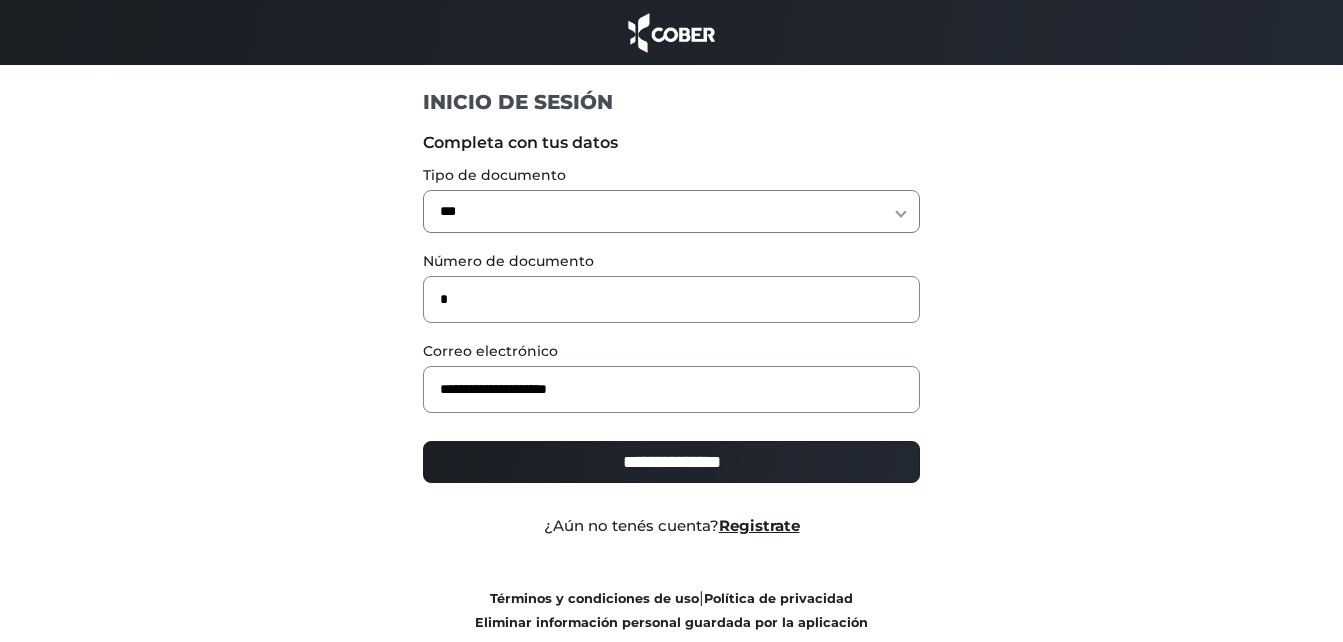 click on "**********" at bounding box center (671, 462) 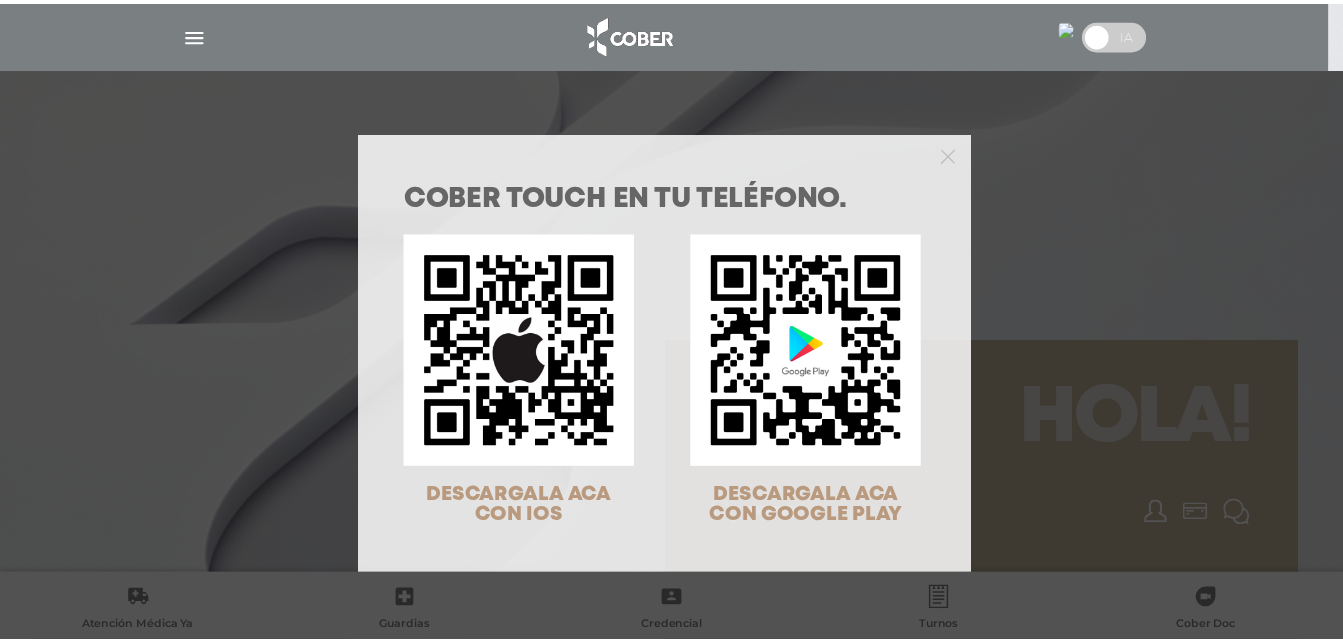scroll, scrollTop: 0, scrollLeft: 0, axis: both 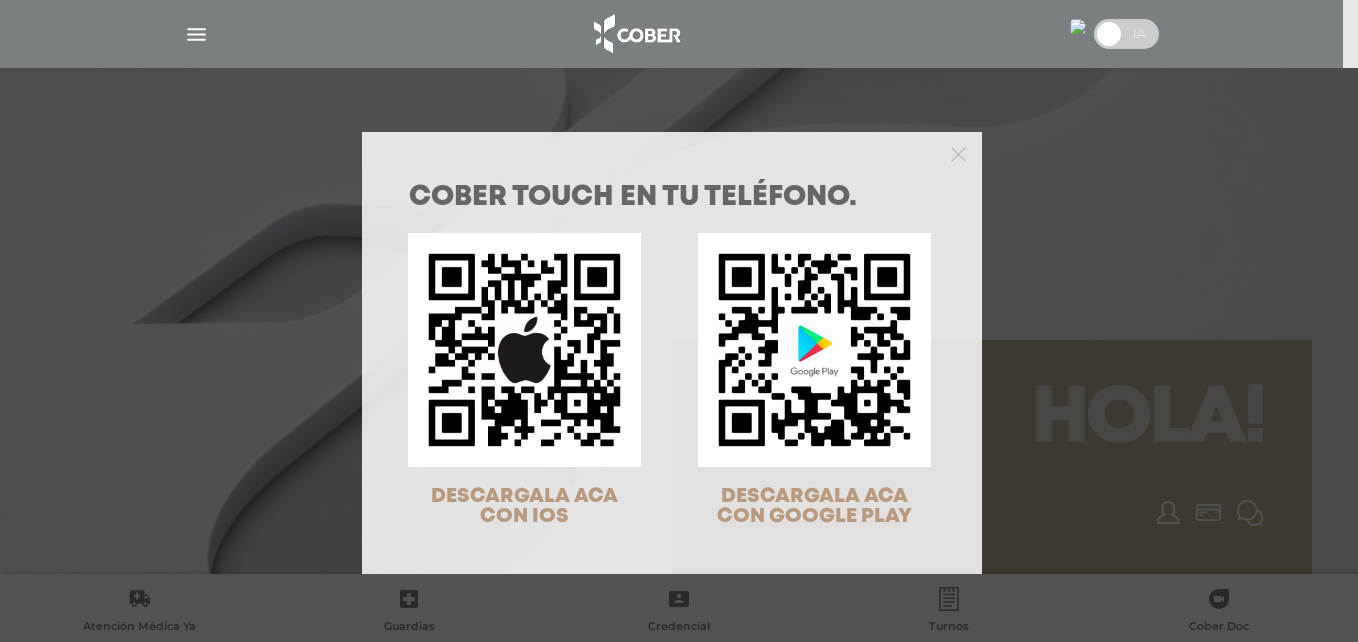 click on "COBER TOUCH en tu teléfono.
DESCARGALA ACA CON IOS
DESCARGALA ACA CON GOOGLE PLAY" at bounding box center [679, 321] 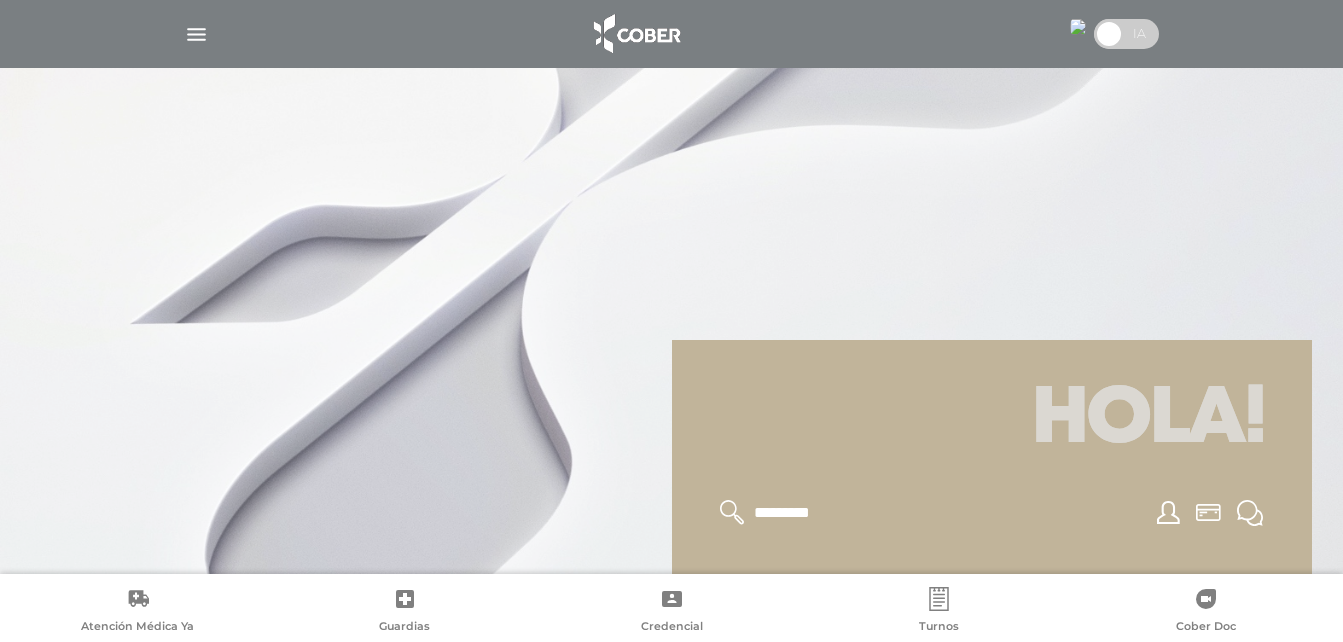 click at bounding box center [196, 34] 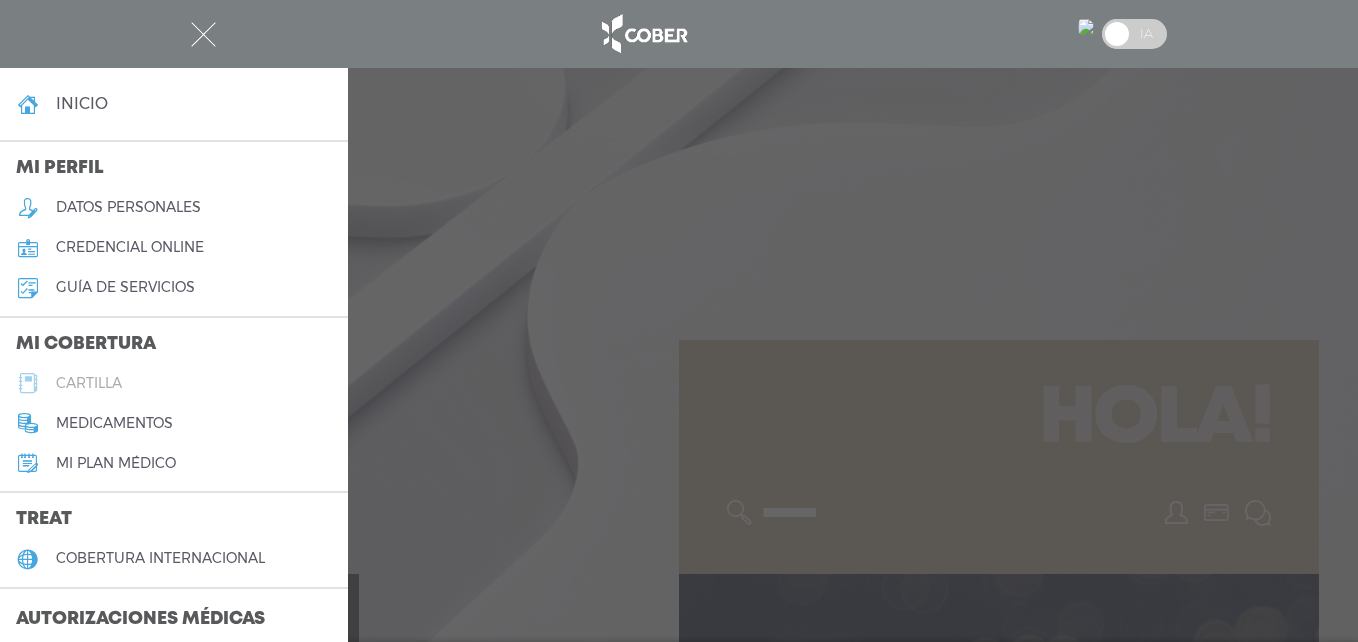 click on "cartilla" at bounding box center [174, 383] 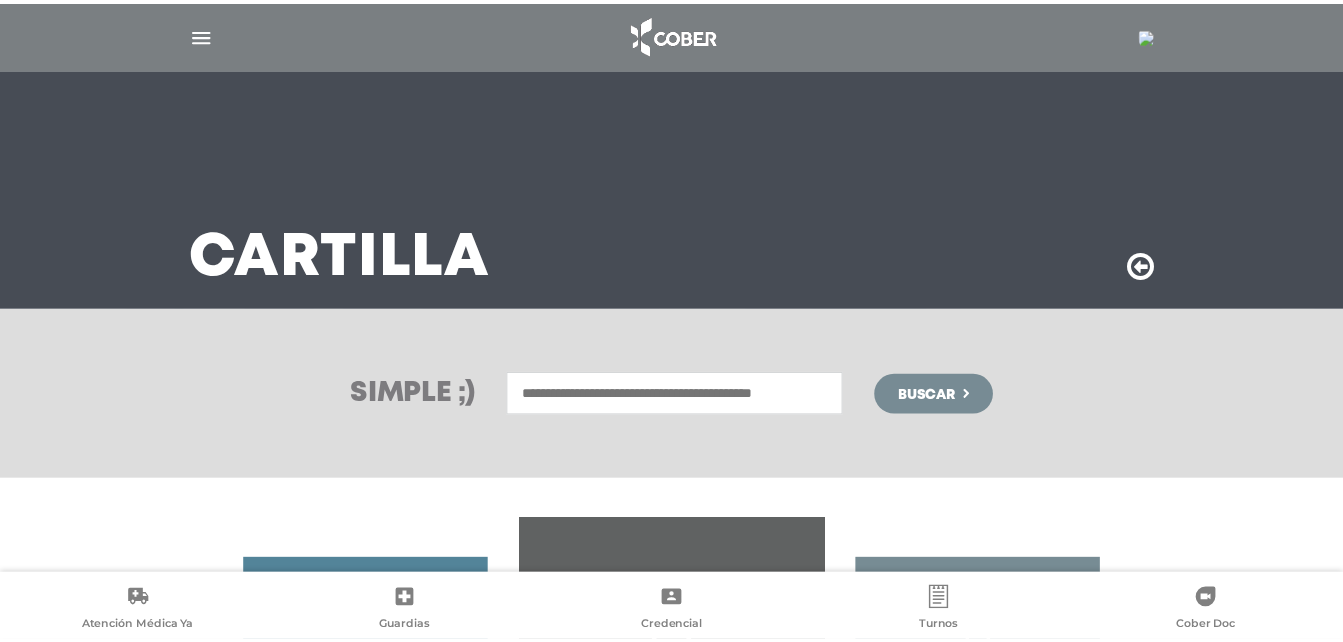 scroll, scrollTop: 0, scrollLeft: 0, axis: both 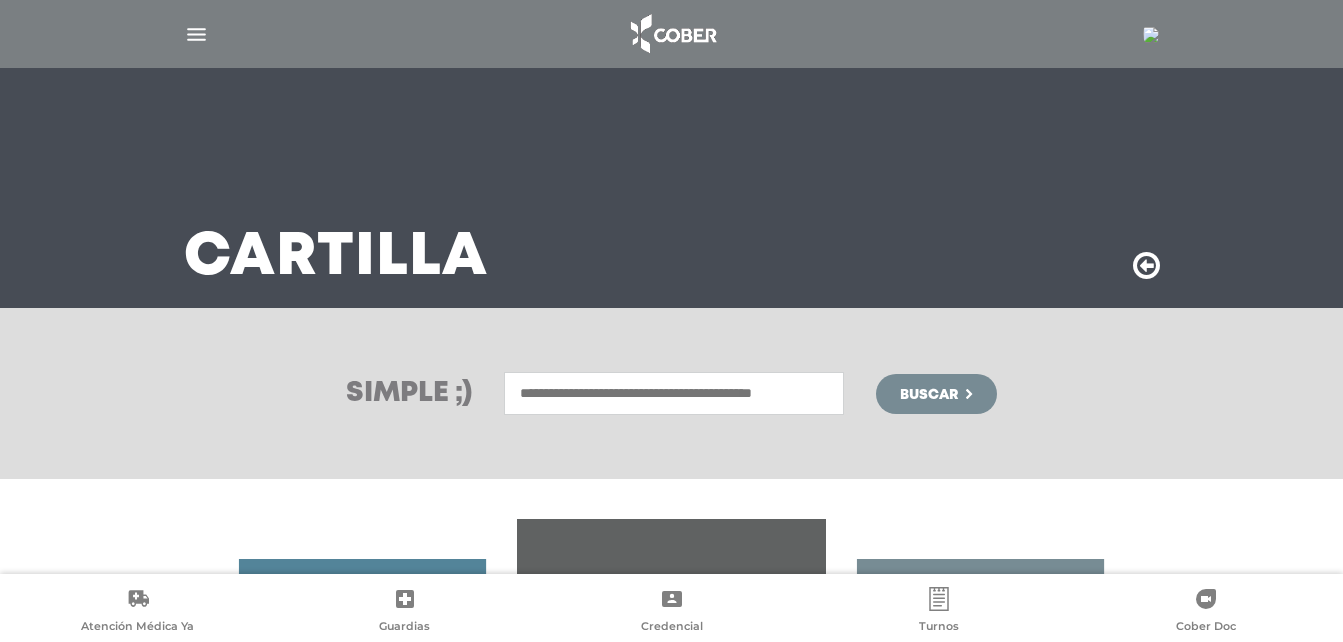 click at bounding box center (674, 393) 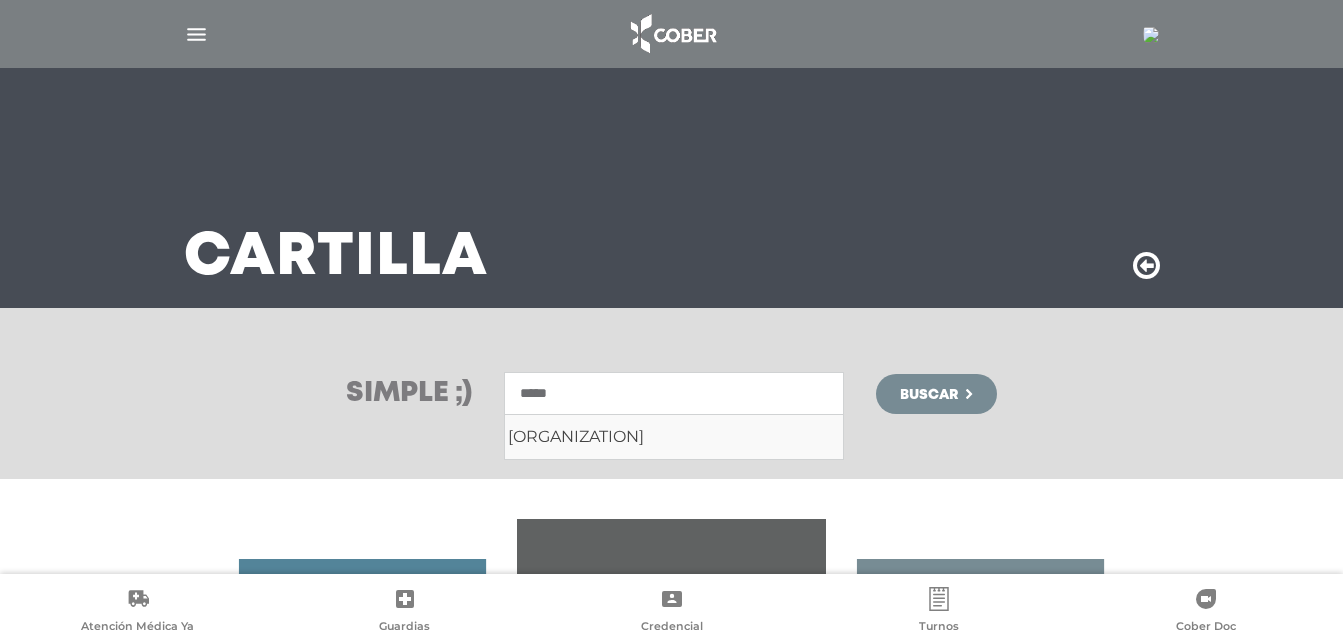 type on "*****" 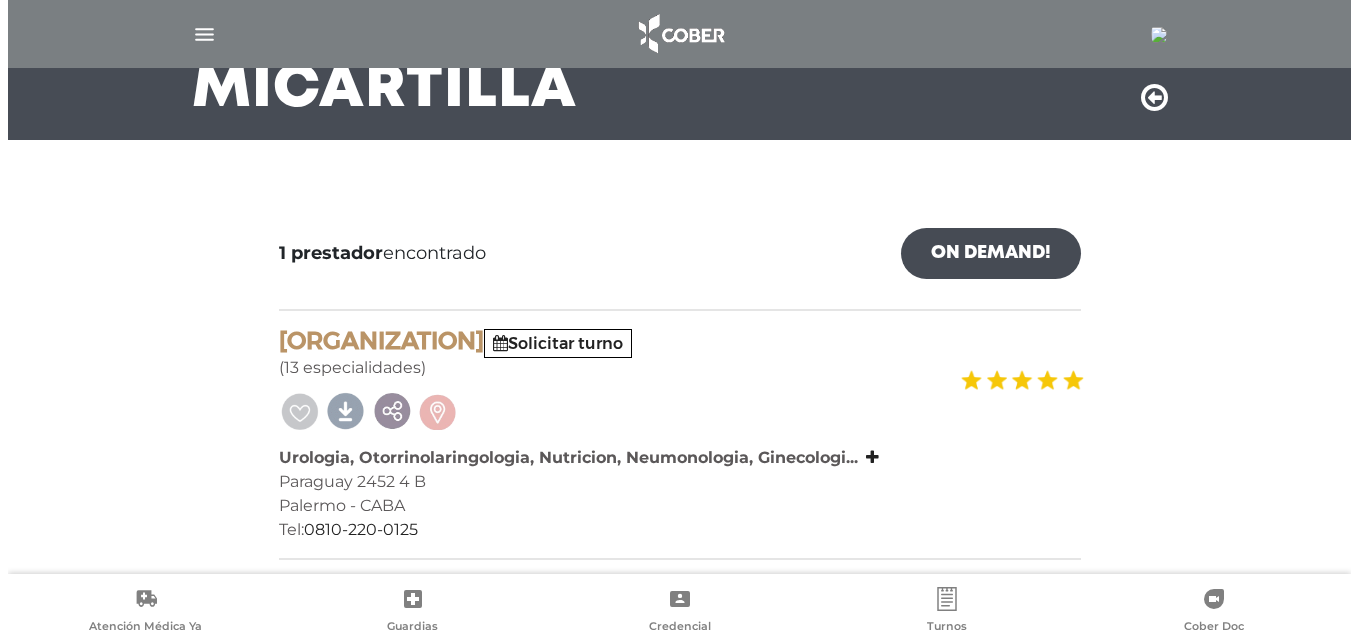 scroll, scrollTop: 170, scrollLeft: 0, axis: vertical 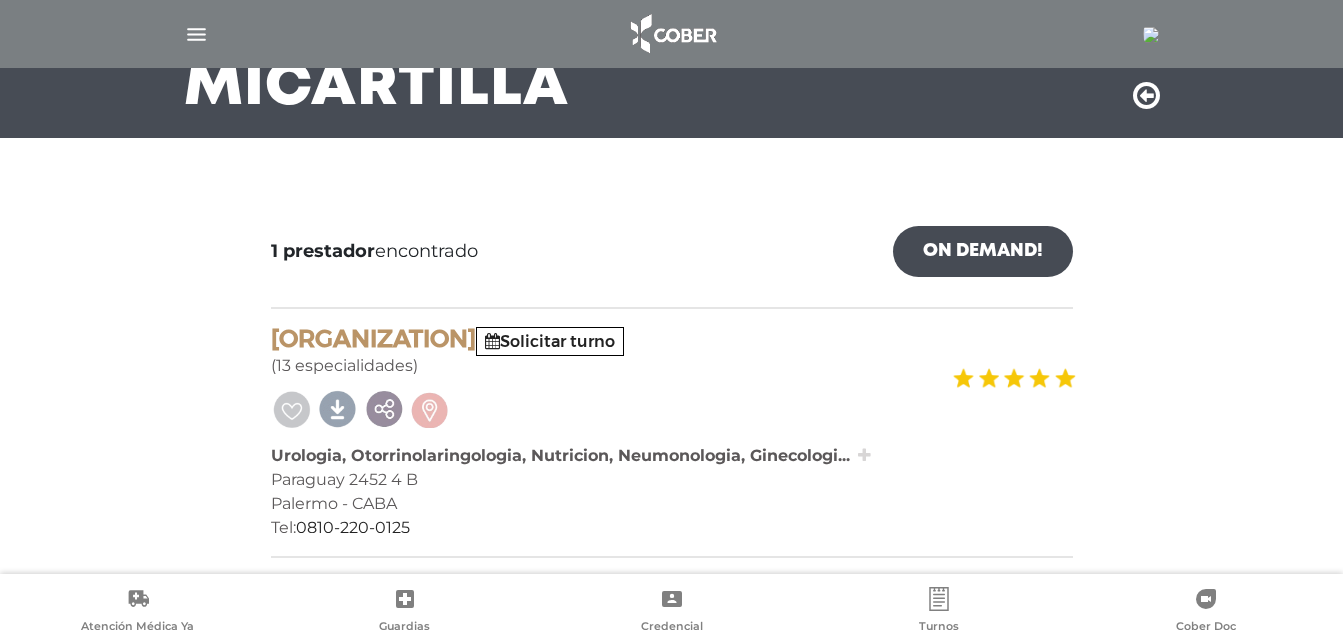 click at bounding box center [864, 455] 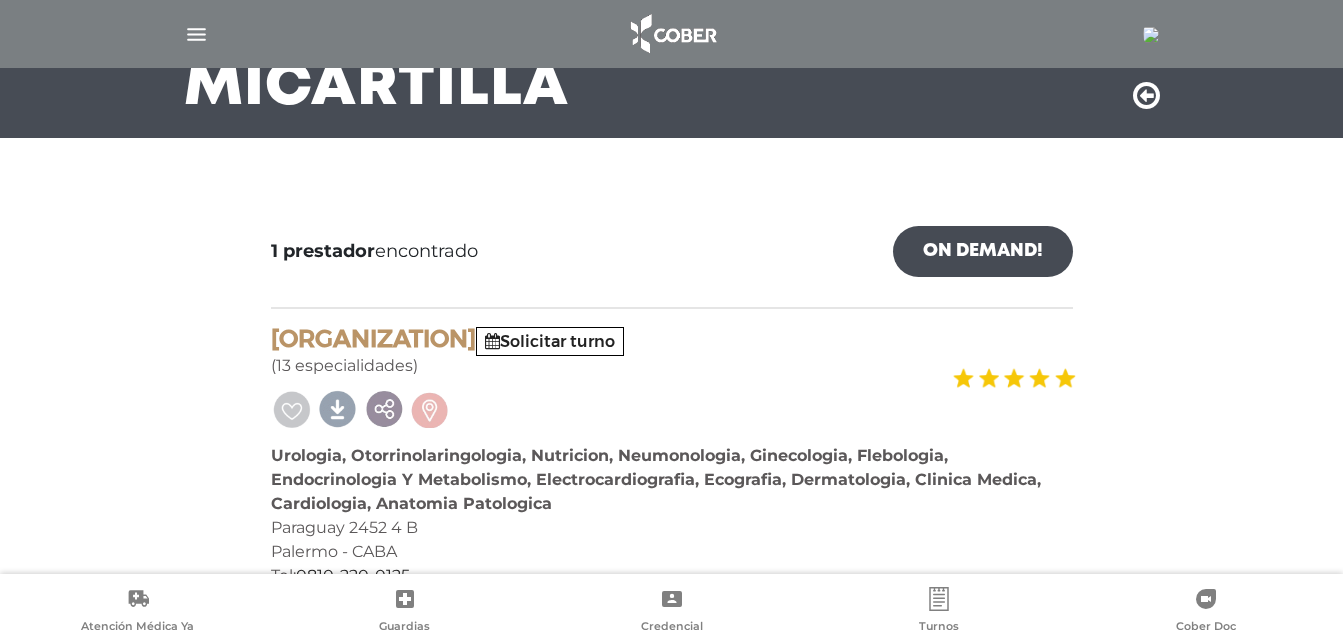 click at bounding box center (1151, 35) 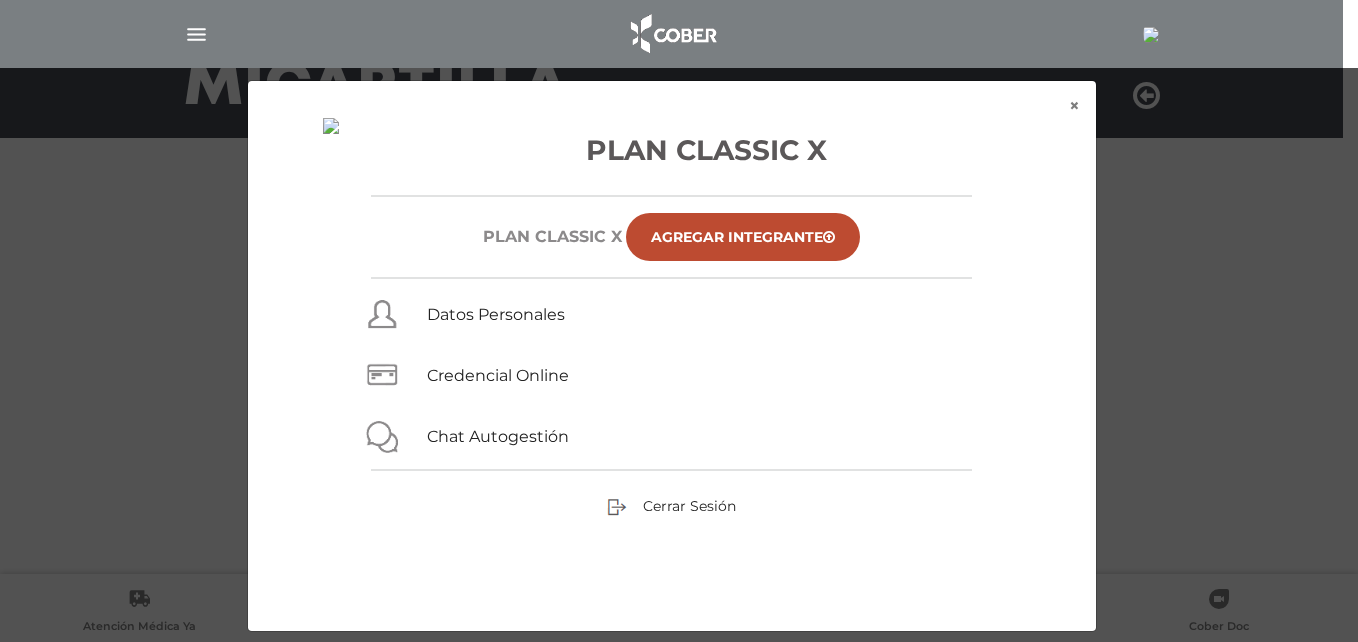 click on "Cerrar Sesión" at bounding box center [672, 506] 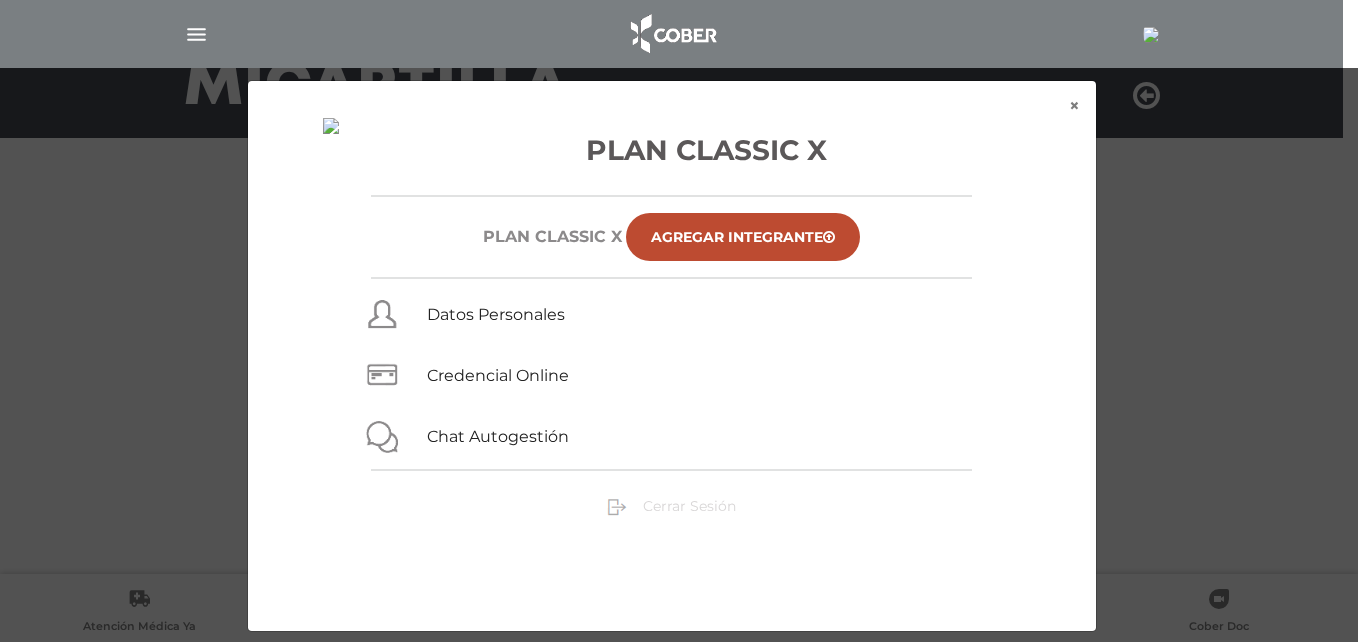 click on "Cerrar Sesión" at bounding box center (689, 506) 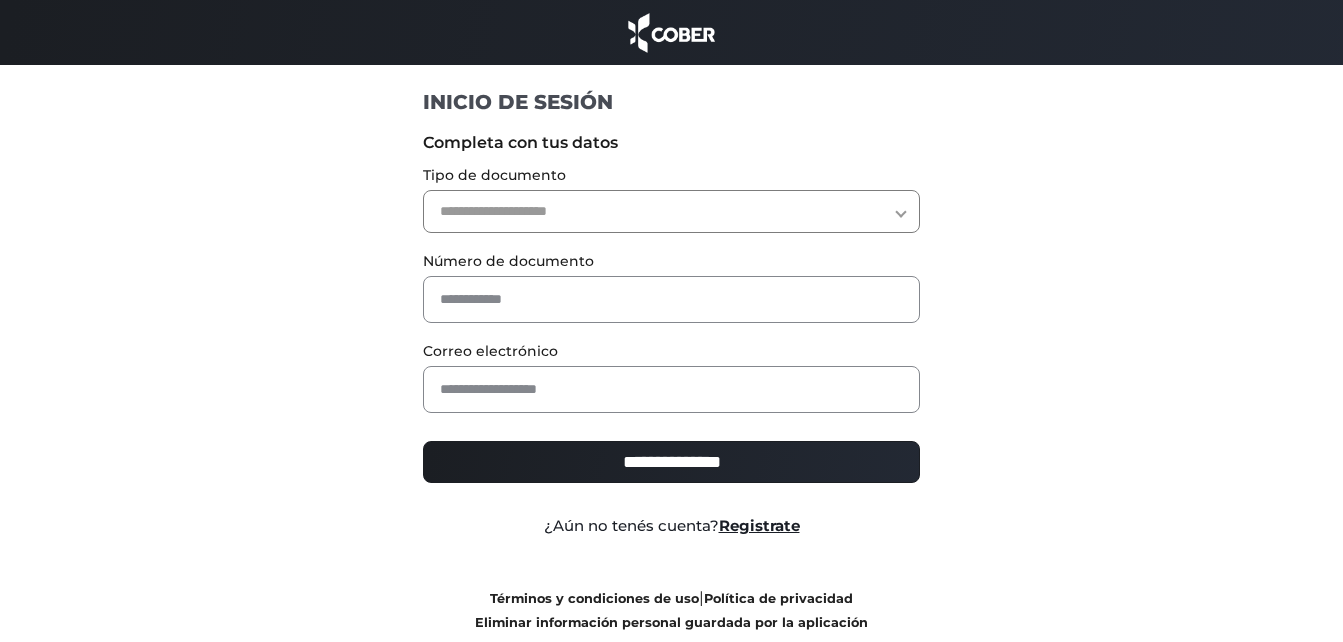 scroll, scrollTop: 0, scrollLeft: 0, axis: both 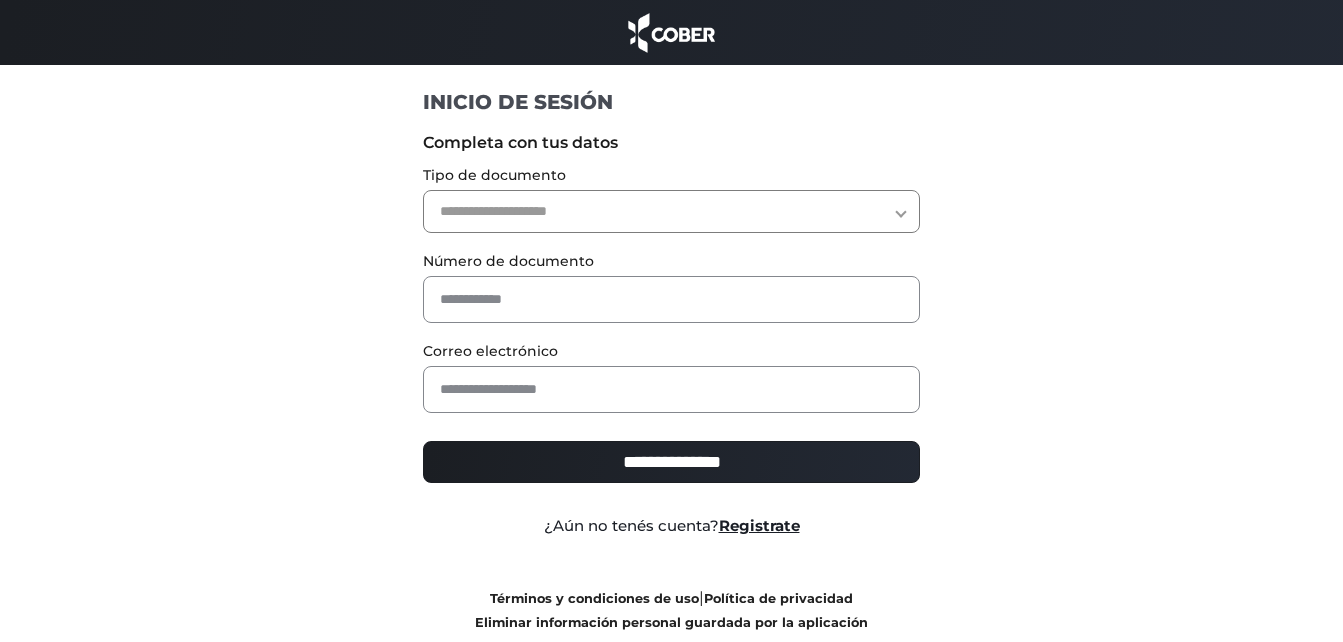 click on "**********" at bounding box center (671, 211) 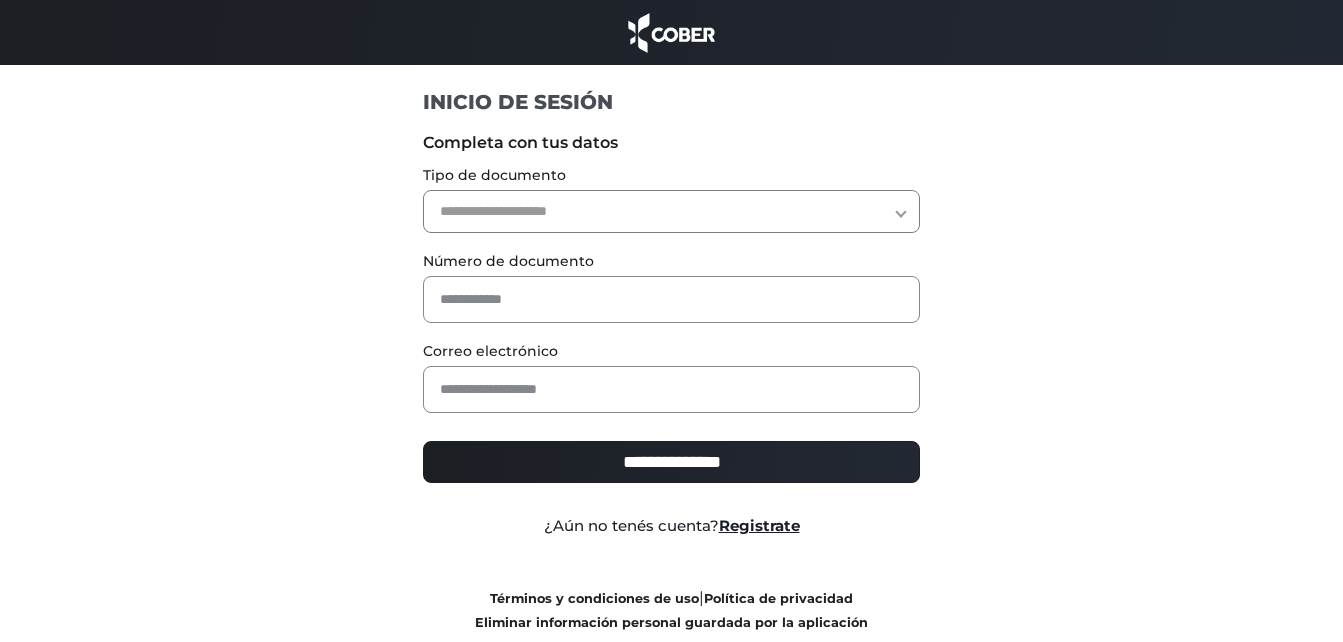 select on "***" 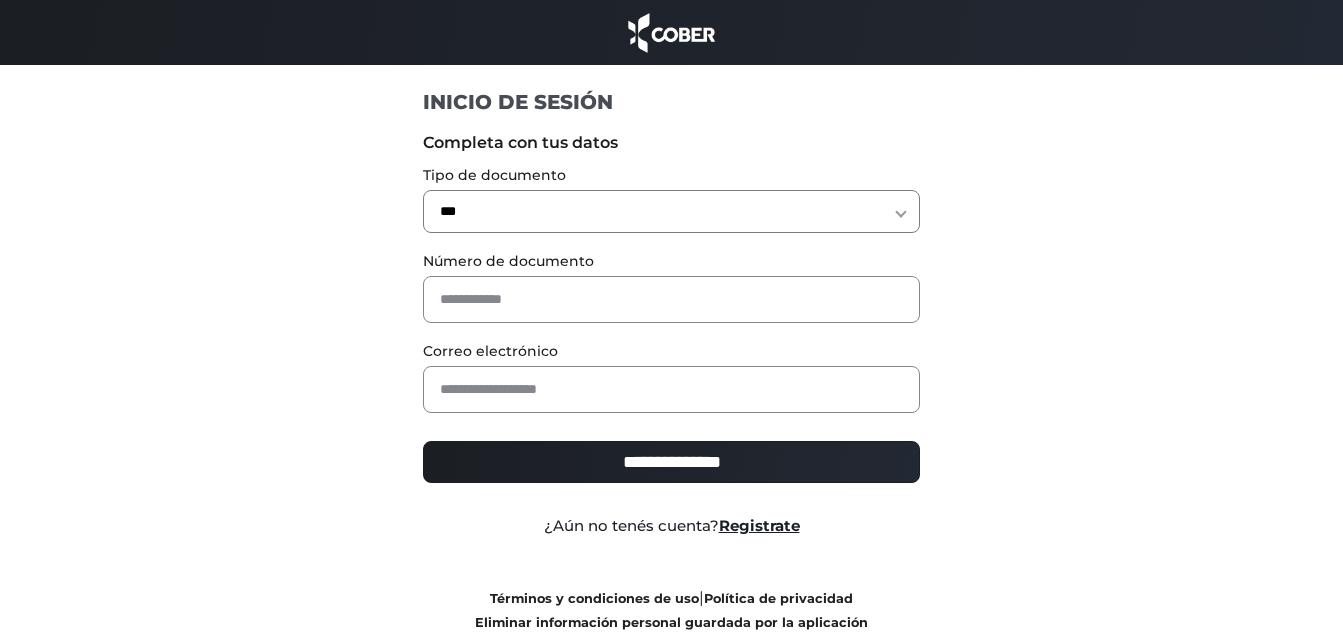 click on "**********" at bounding box center (671, 211) 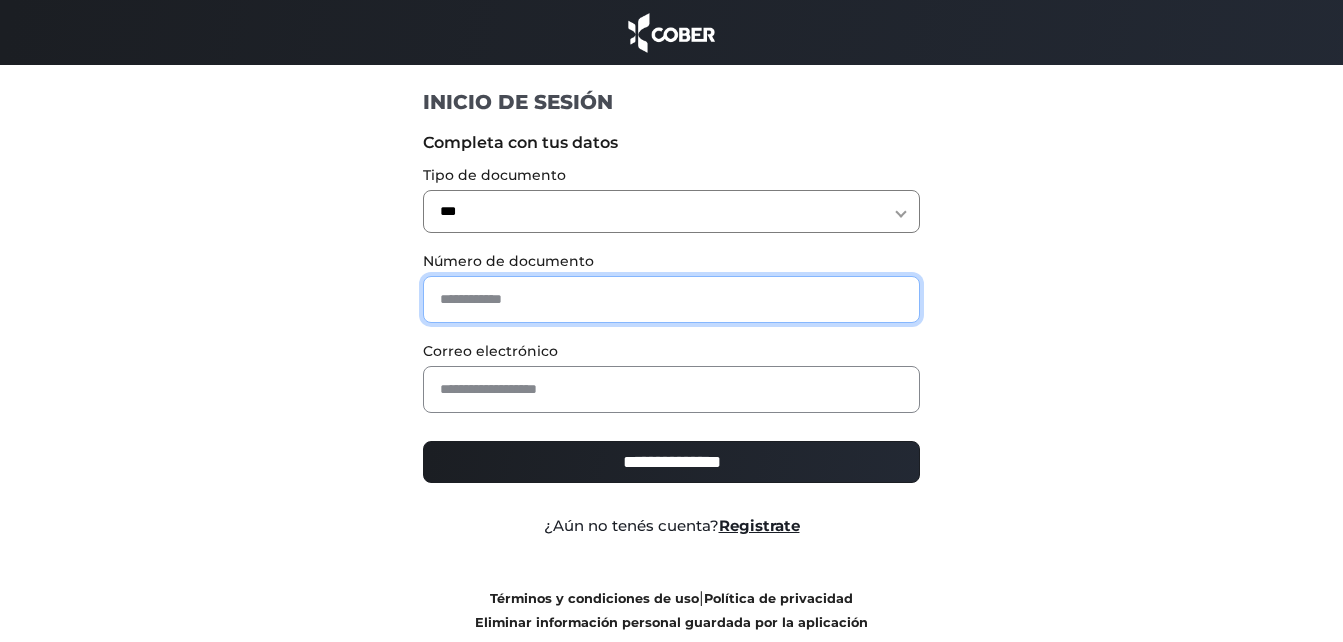 click at bounding box center [671, 299] 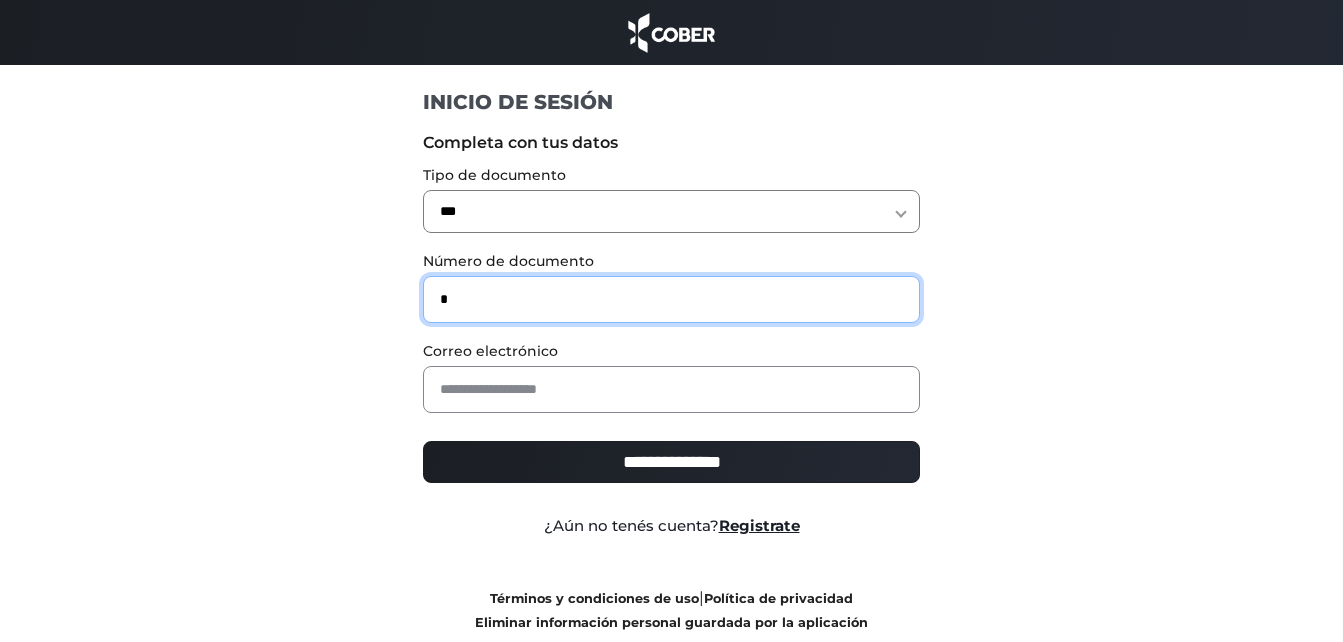 type on "*" 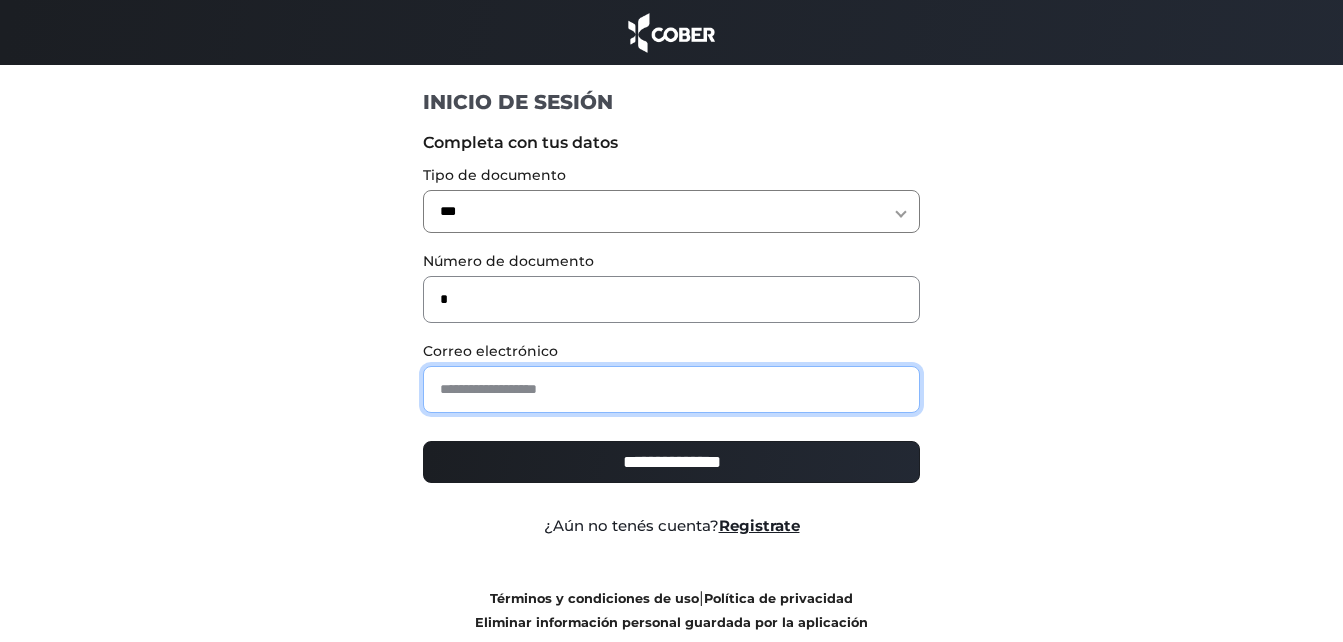 click at bounding box center [671, 389] 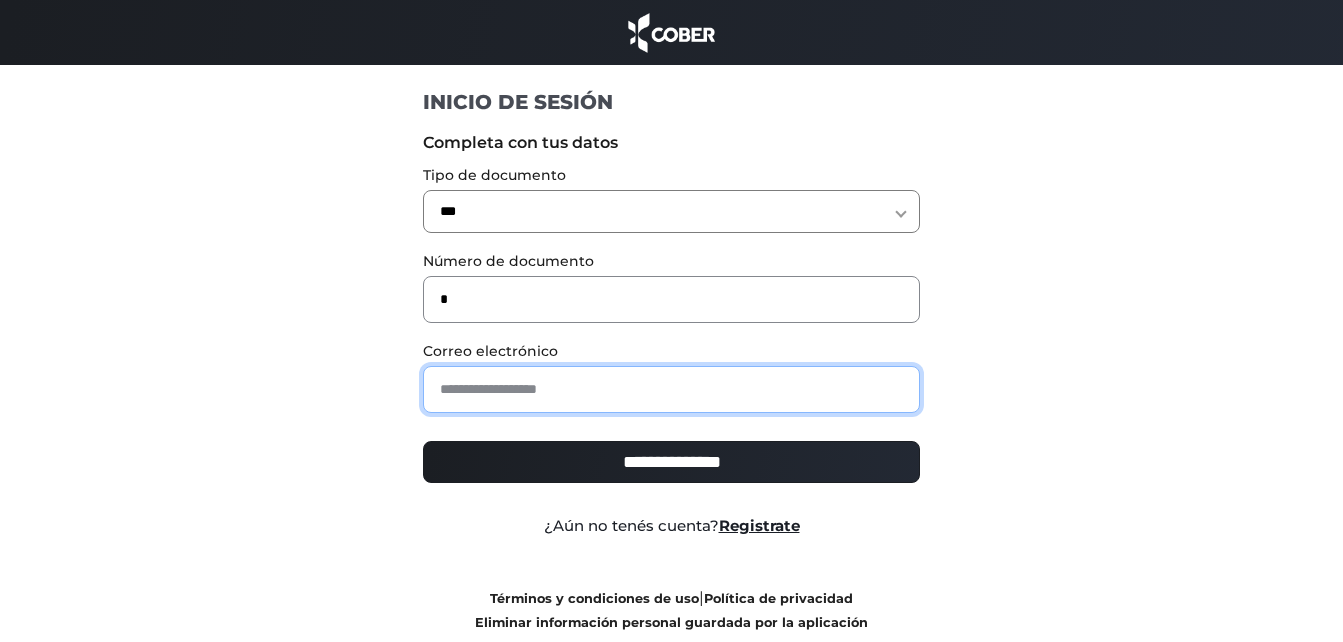 type on "**********" 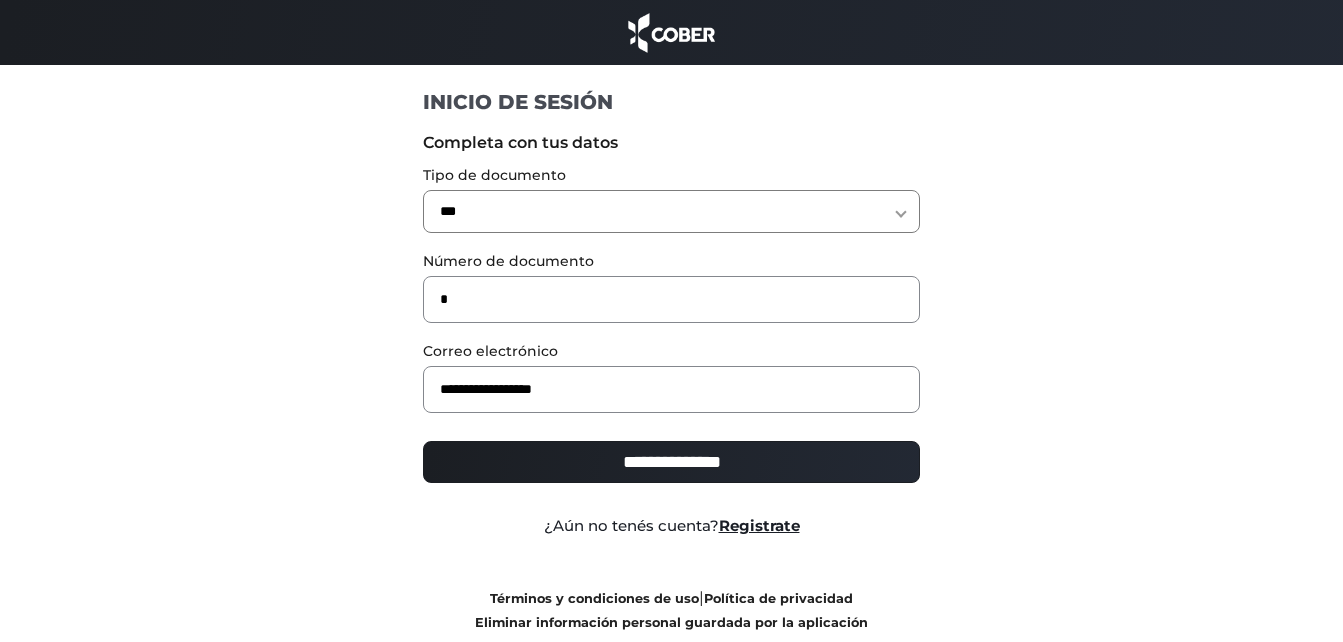 click on "**********" at bounding box center (671, 462) 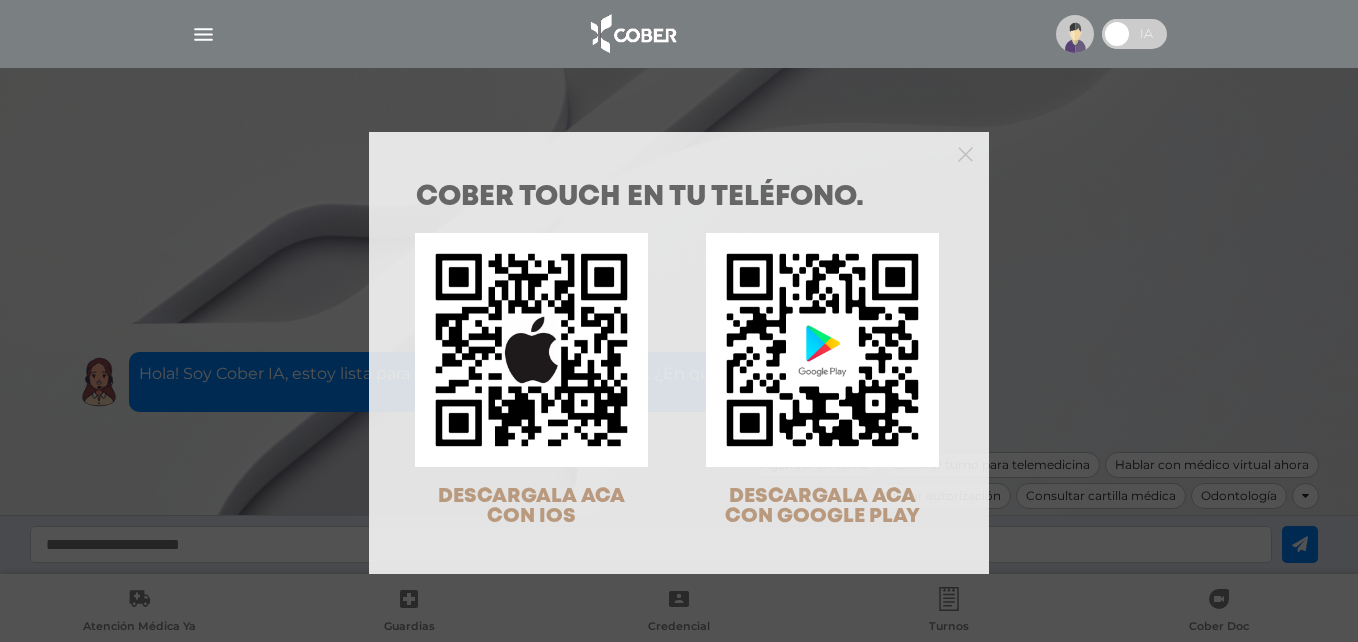 scroll, scrollTop: 0, scrollLeft: 0, axis: both 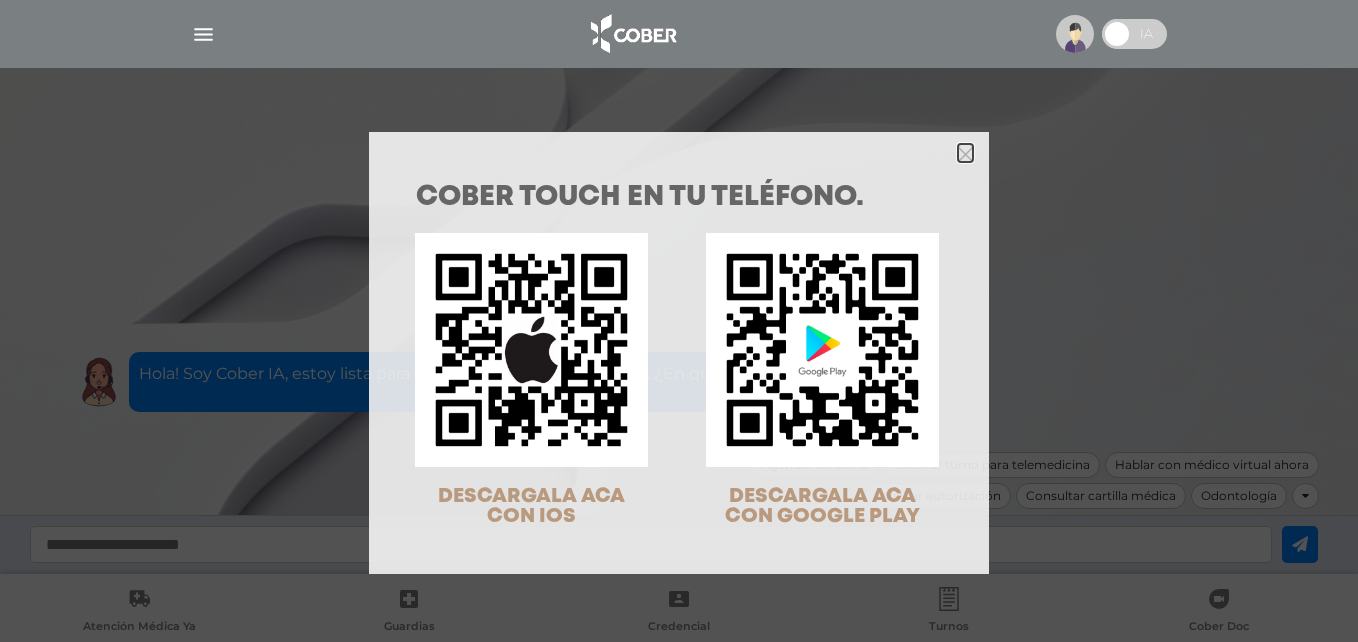 click 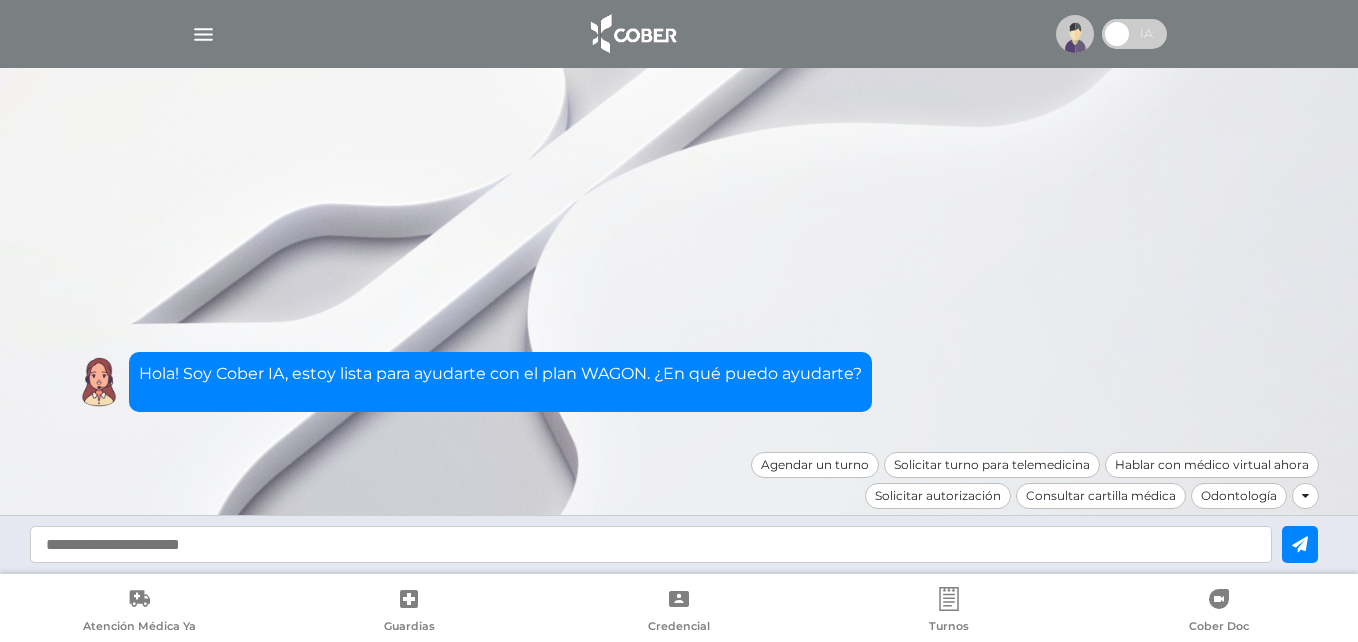 click at bounding box center (679, 34) 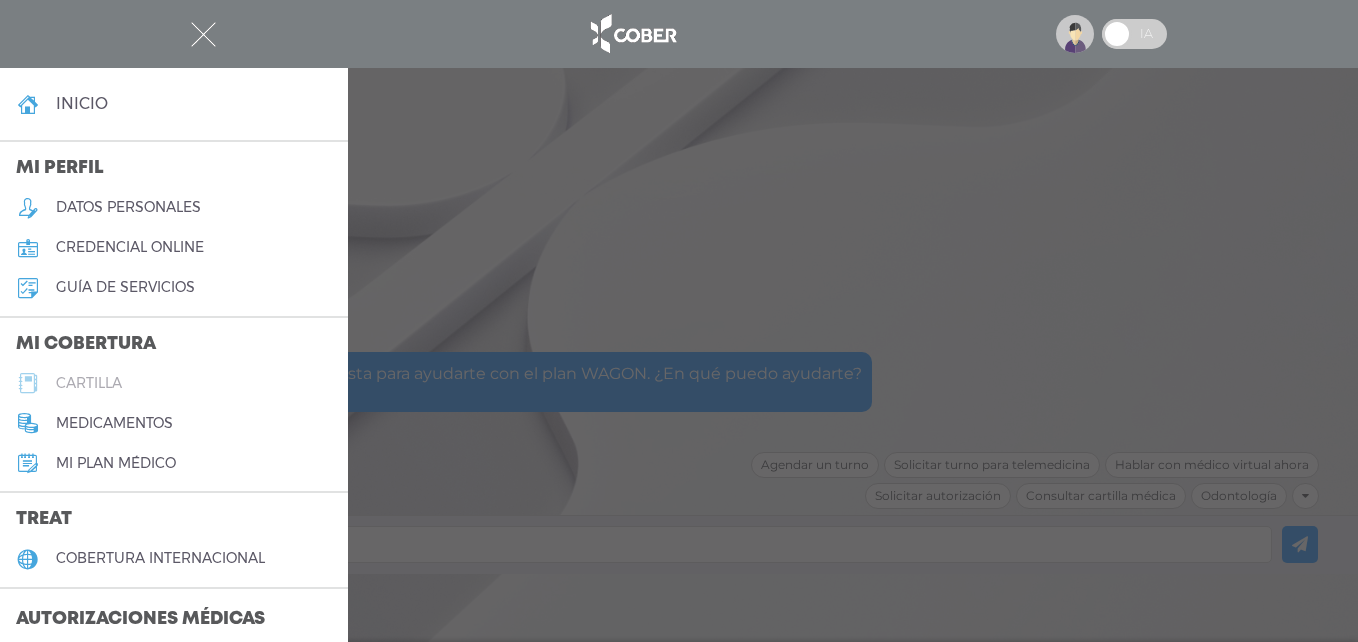 click on "cartilla" at bounding box center [174, 383] 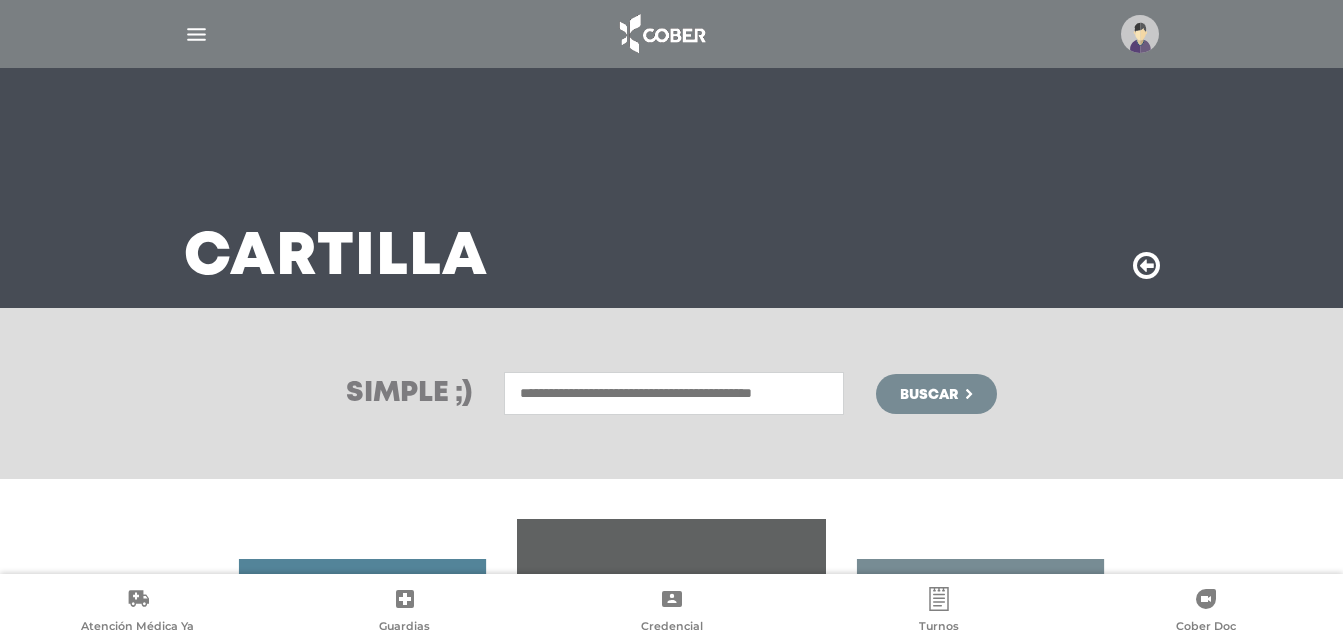 scroll, scrollTop: 0, scrollLeft: 0, axis: both 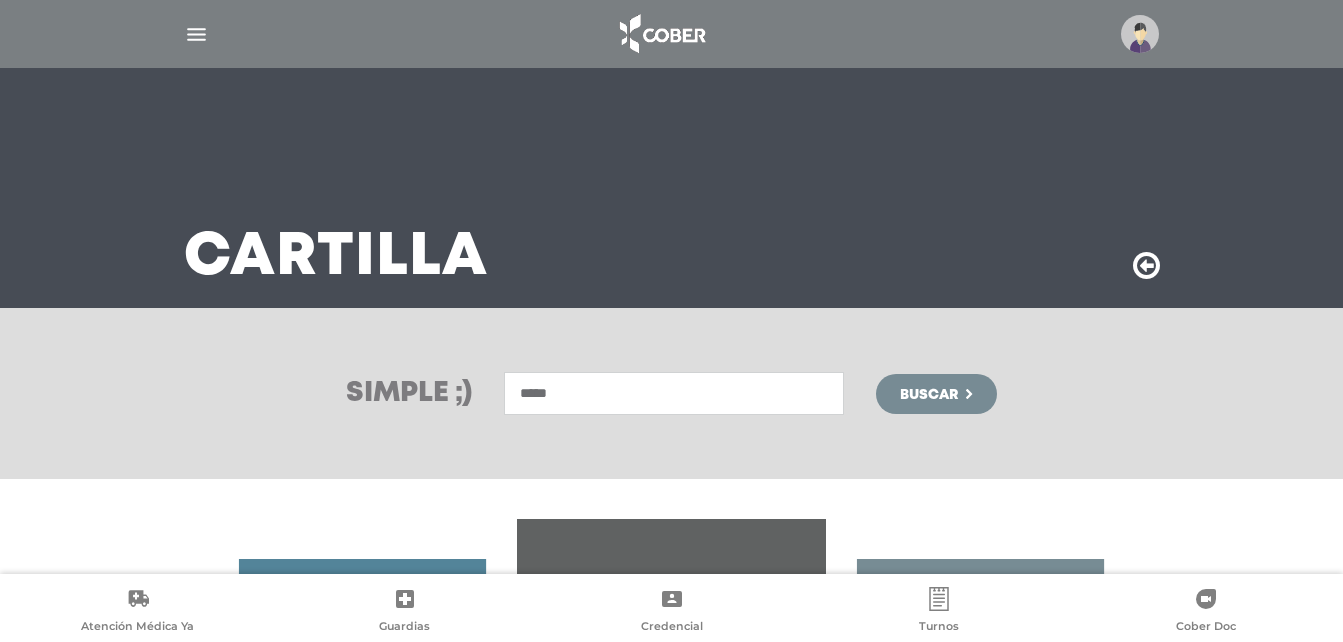 type on "*****" 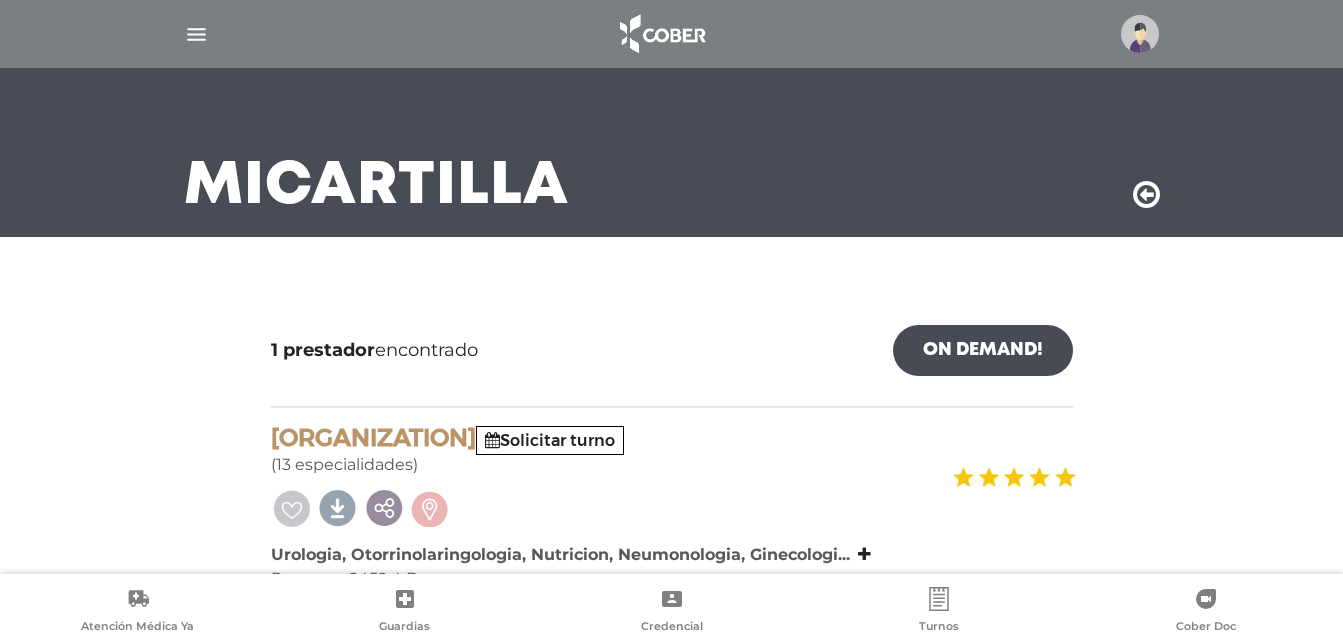 scroll, scrollTop: 170, scrollLeft: 0, axis: vertical 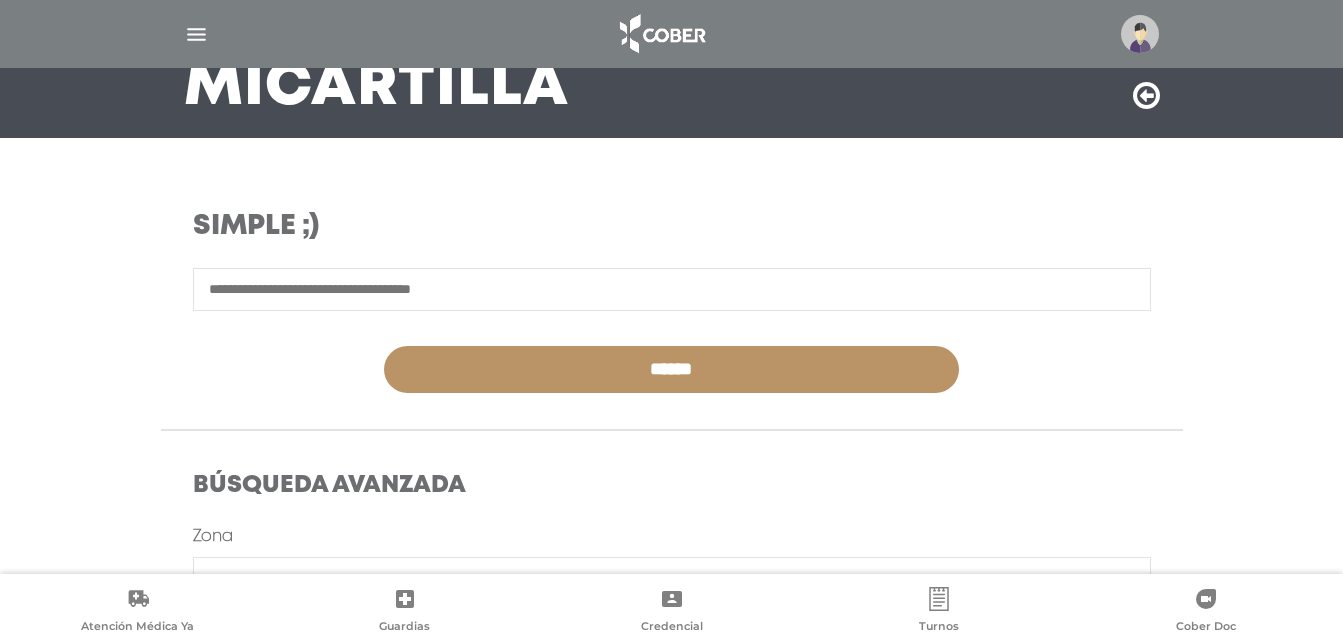 click at bounding box center (1140, 34) 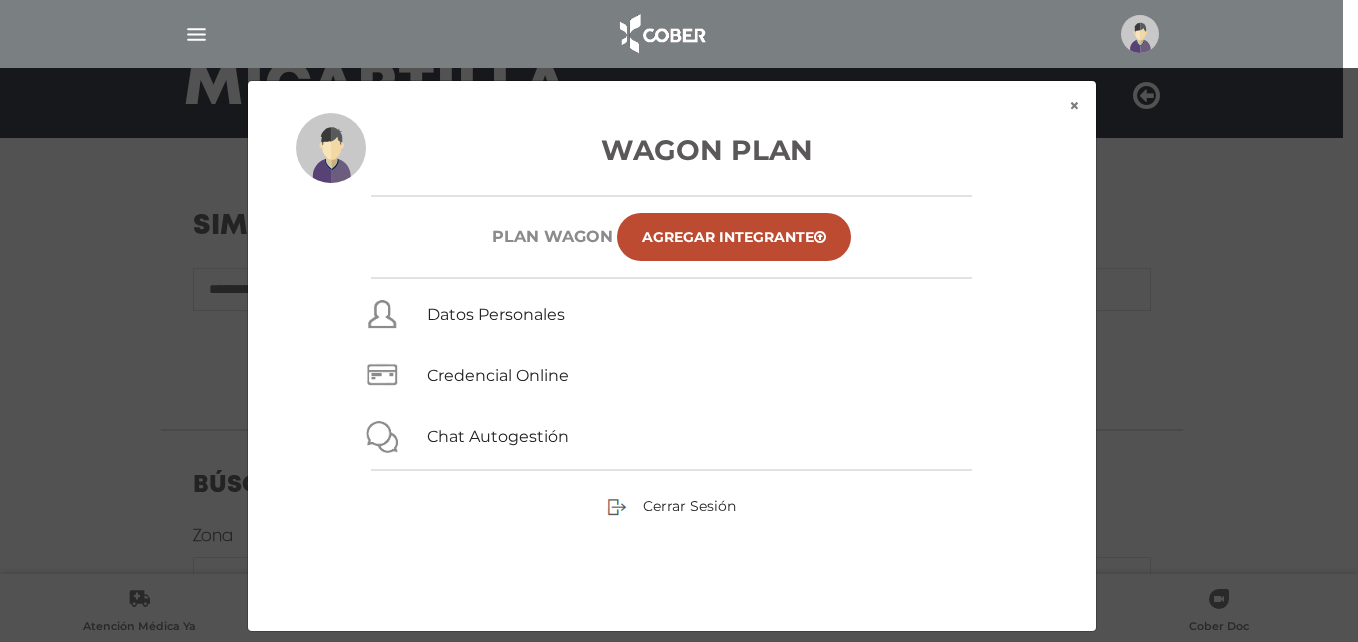 click on "×
×
Wagon Plan
Plan WAGON
Agregar Integrante
Datos Personales
Credencial Online
Chat Autogestión
Cerrar Sesión" at bounding box center [679, 356] 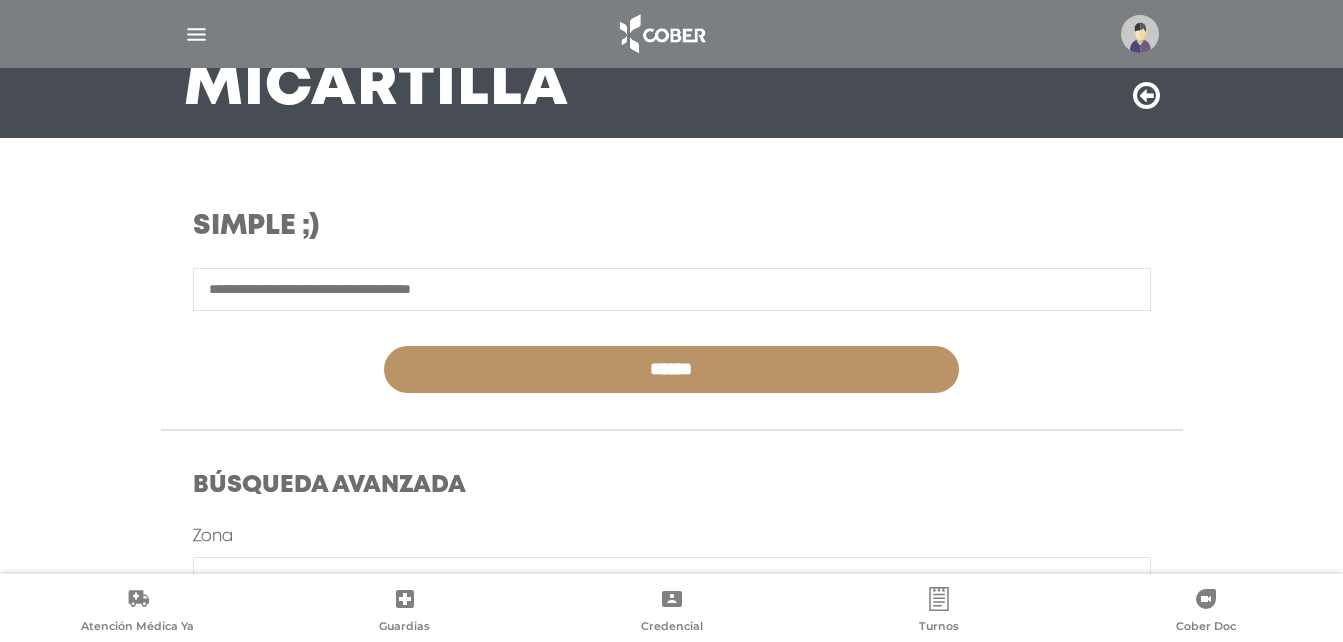 click at bounding box center (196, 34) 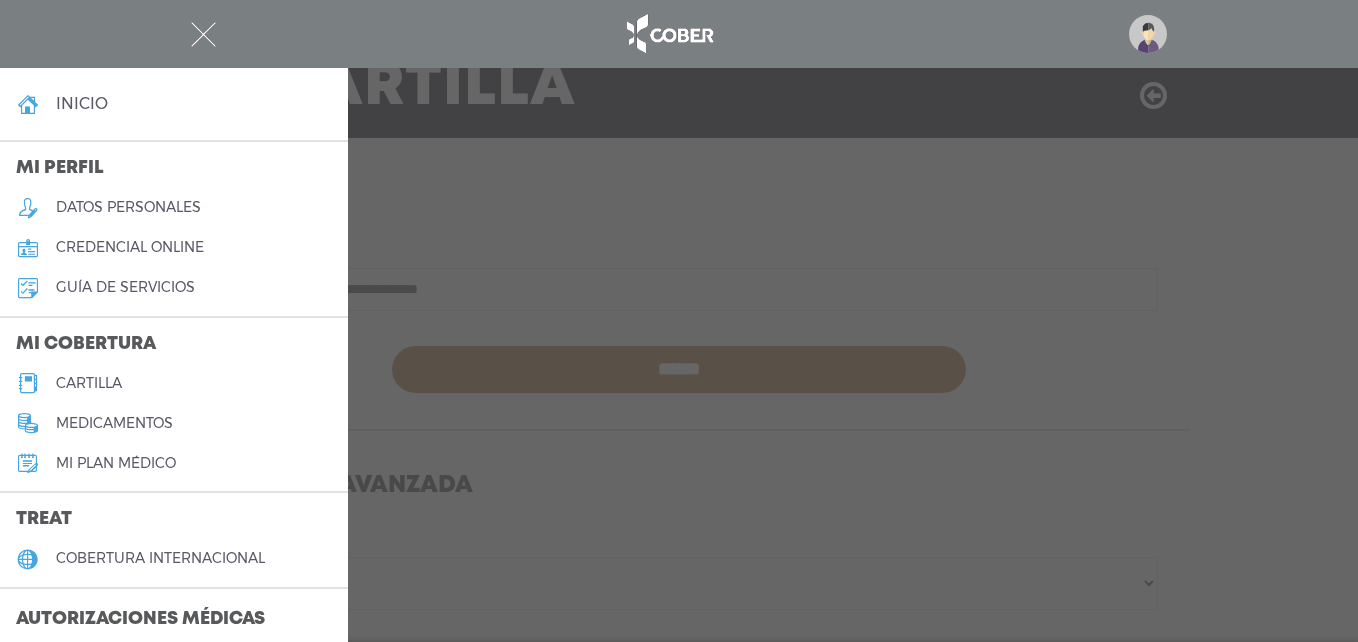 click on "cartilla" at bounding box center [174, 383] 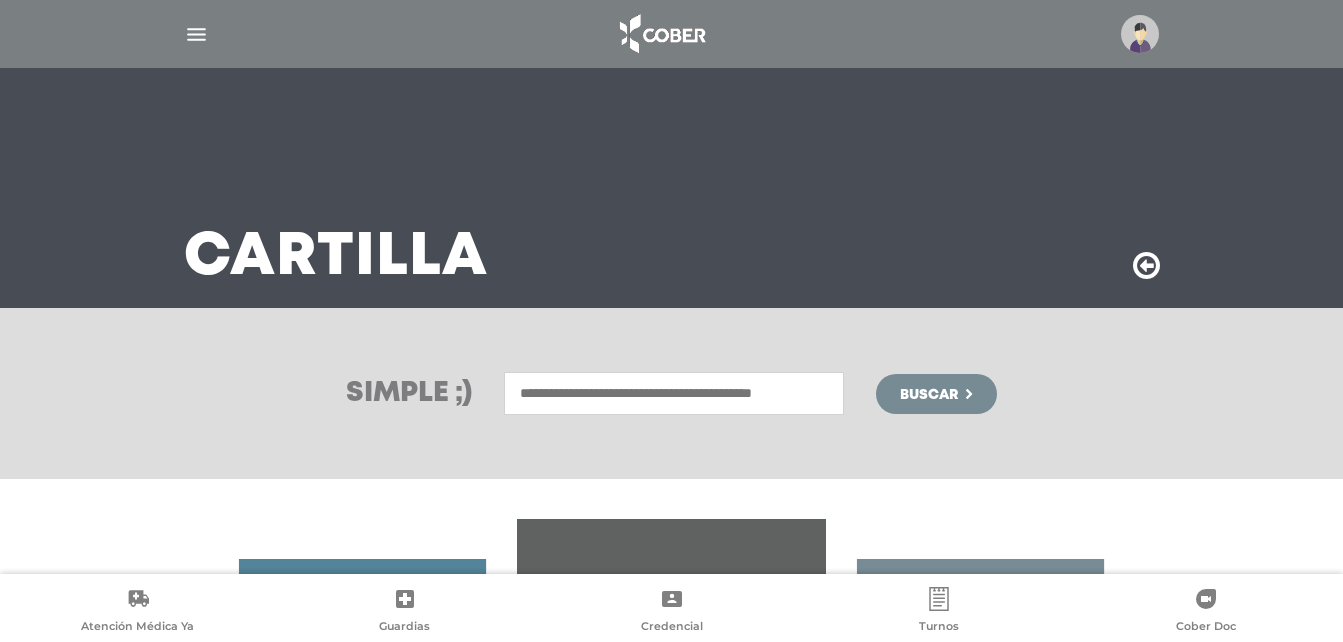 scroll, scrollTop: 0, scrollLeft: 0, axis: both 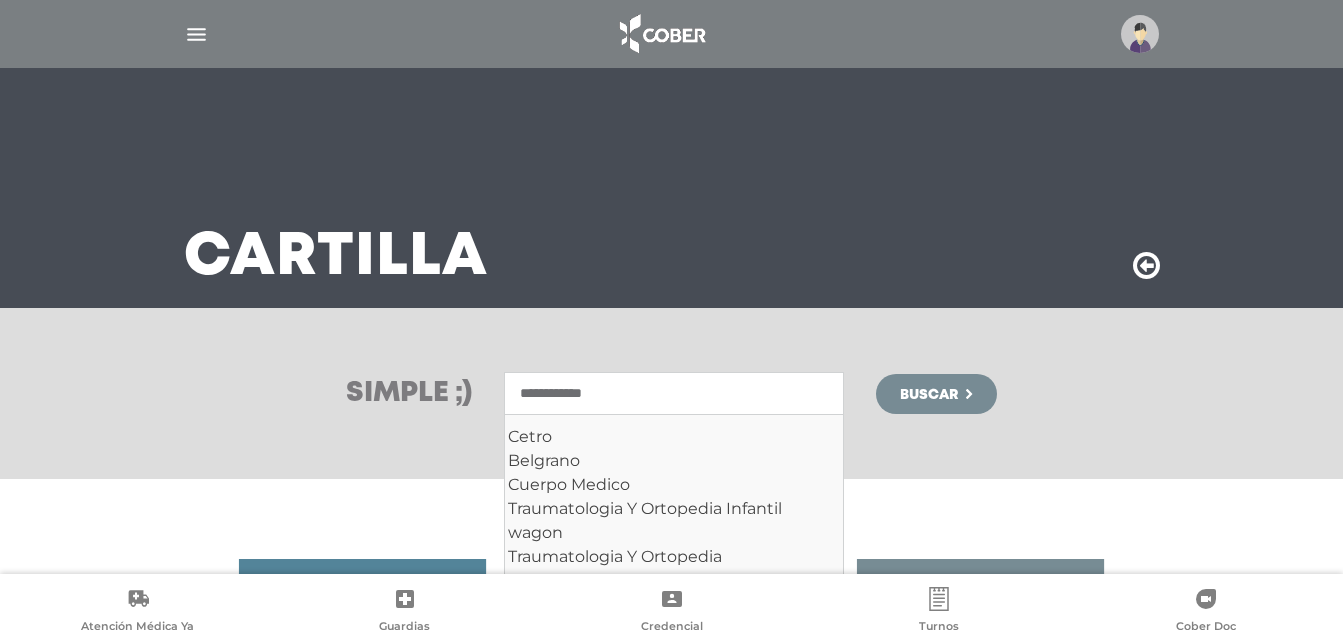 type on "**********" 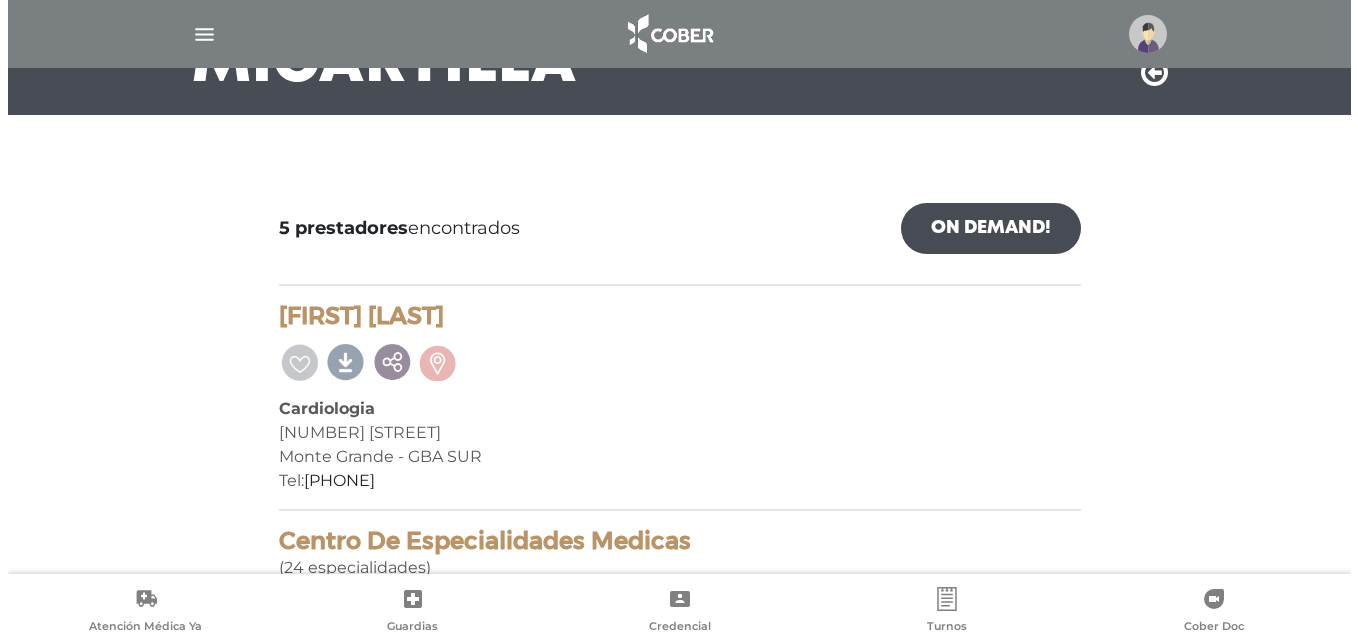 scroll, scrollTop: 0, scrollLeft: 0, axis: both 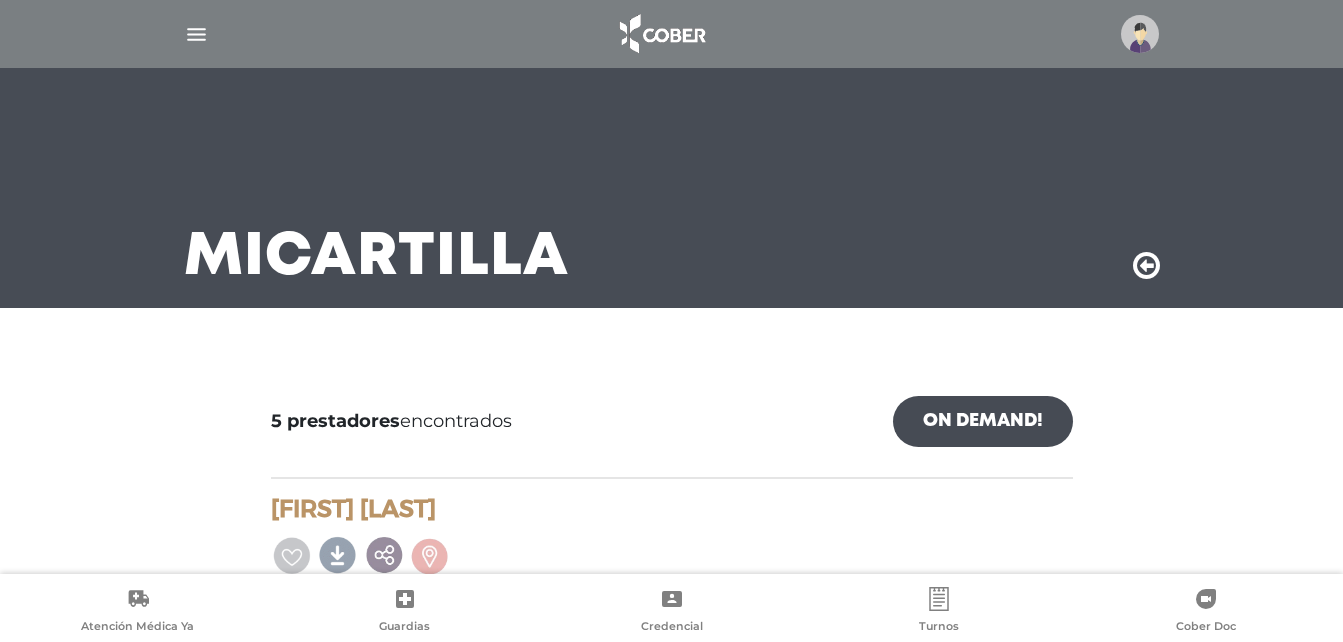 click at bounding box center [1140, 34] 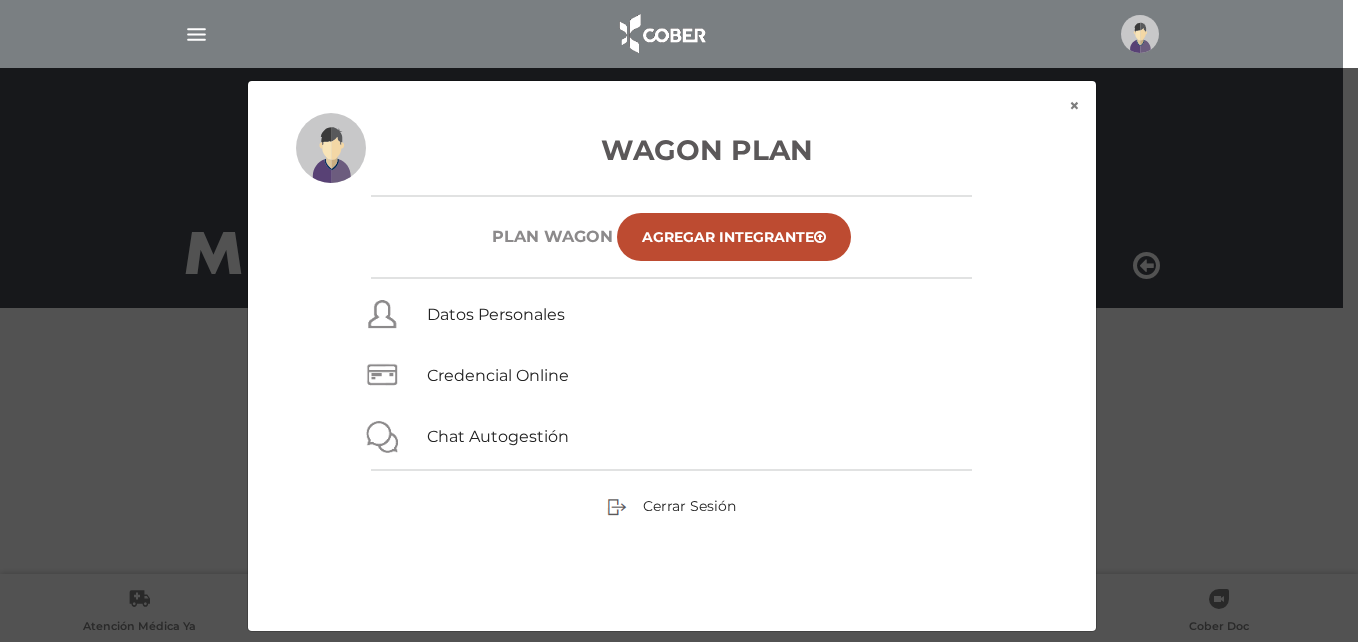 click on "Cerrar Sesión" at bounding box center [672, 506] 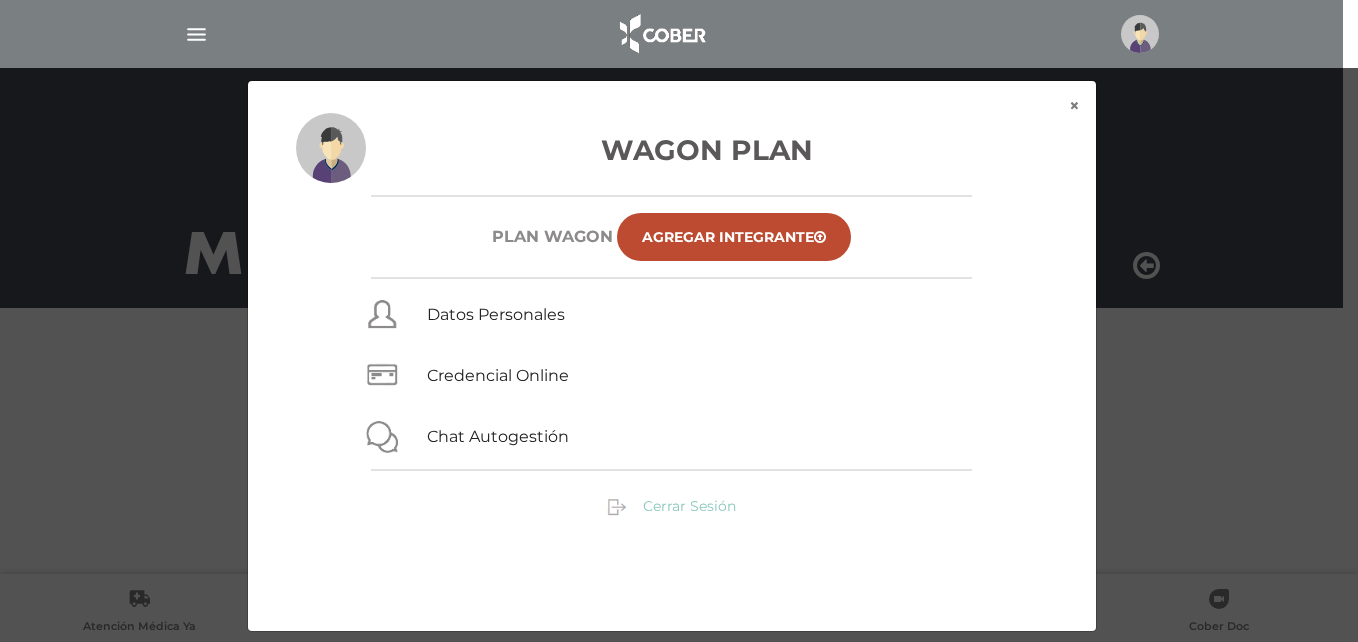 click on "Cerrar Sesión" at bounding box center [689, 506] 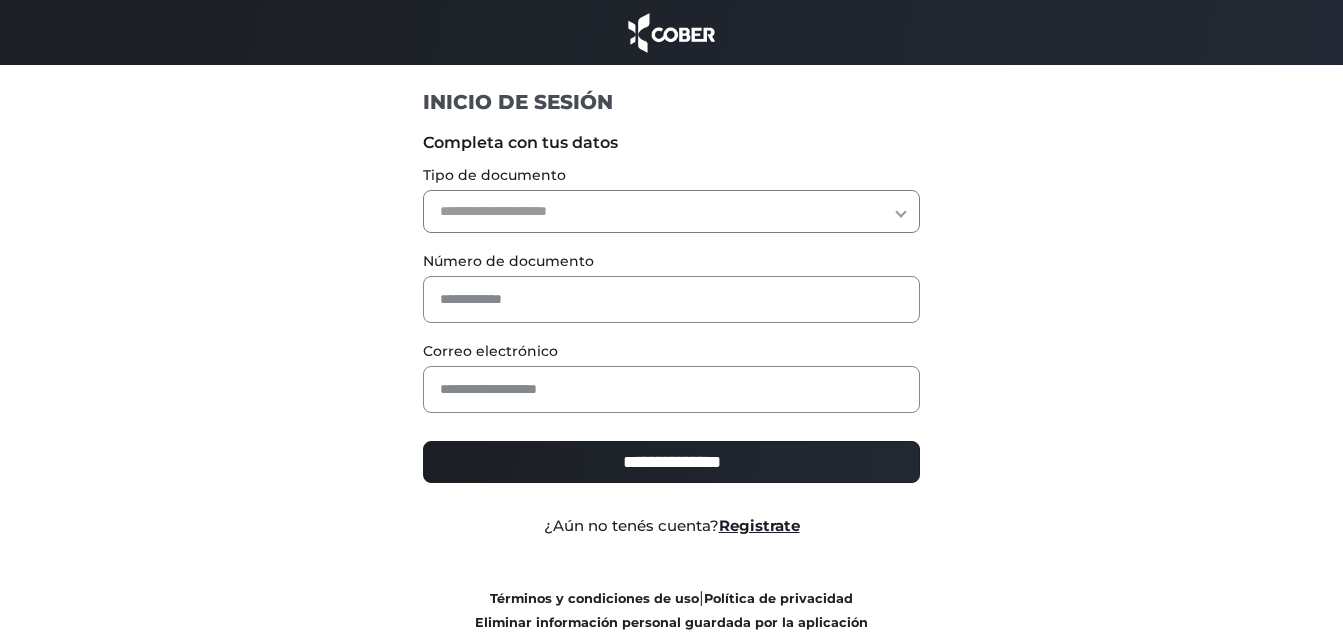 scroll, scrollTop: 0, scrollLeft: 0, axis: both 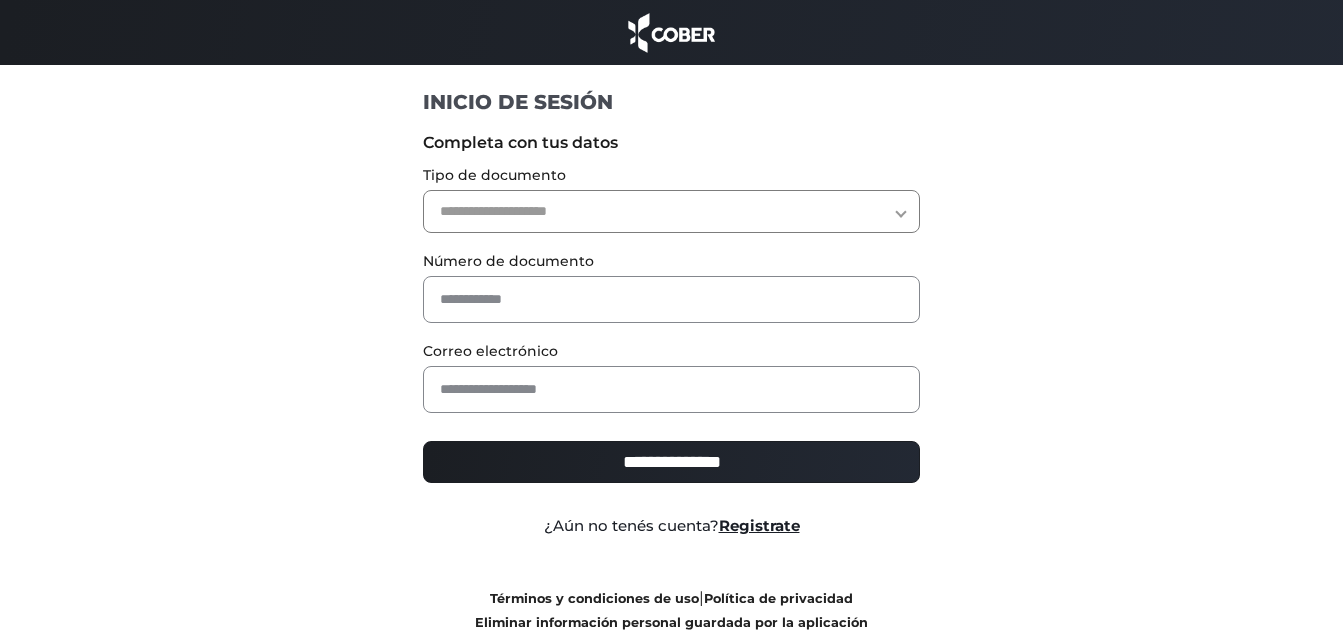 click on "**********" at bounding box center (671, 211) 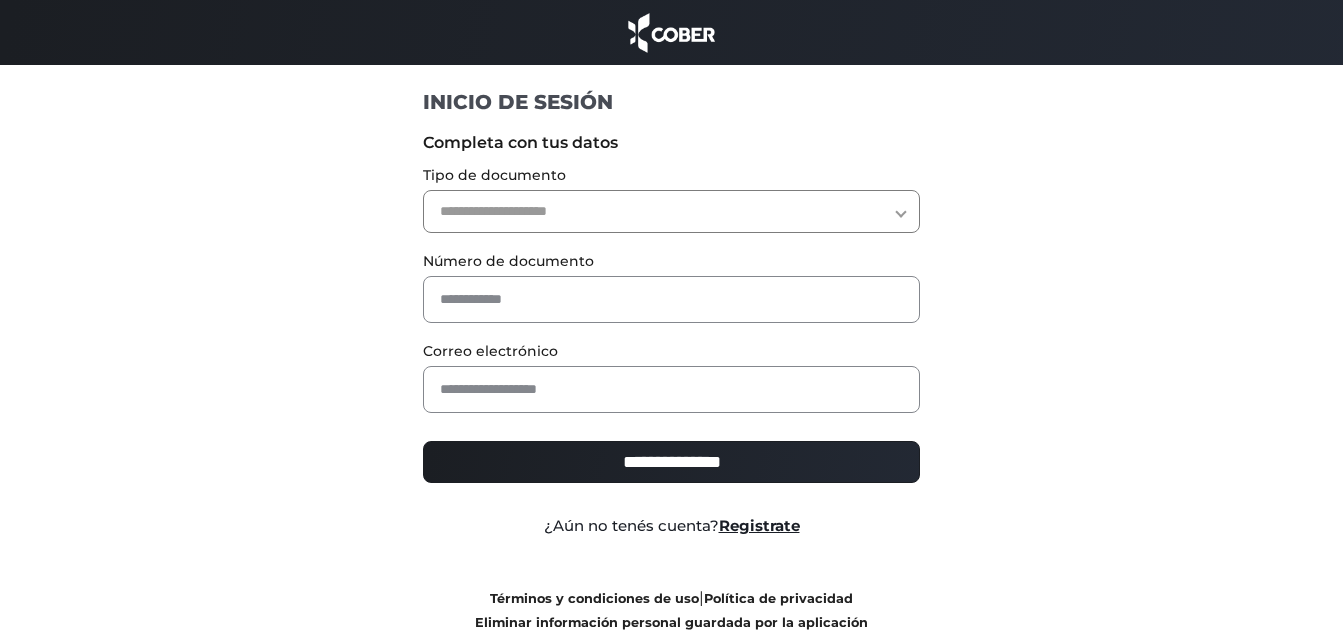 select on "***" 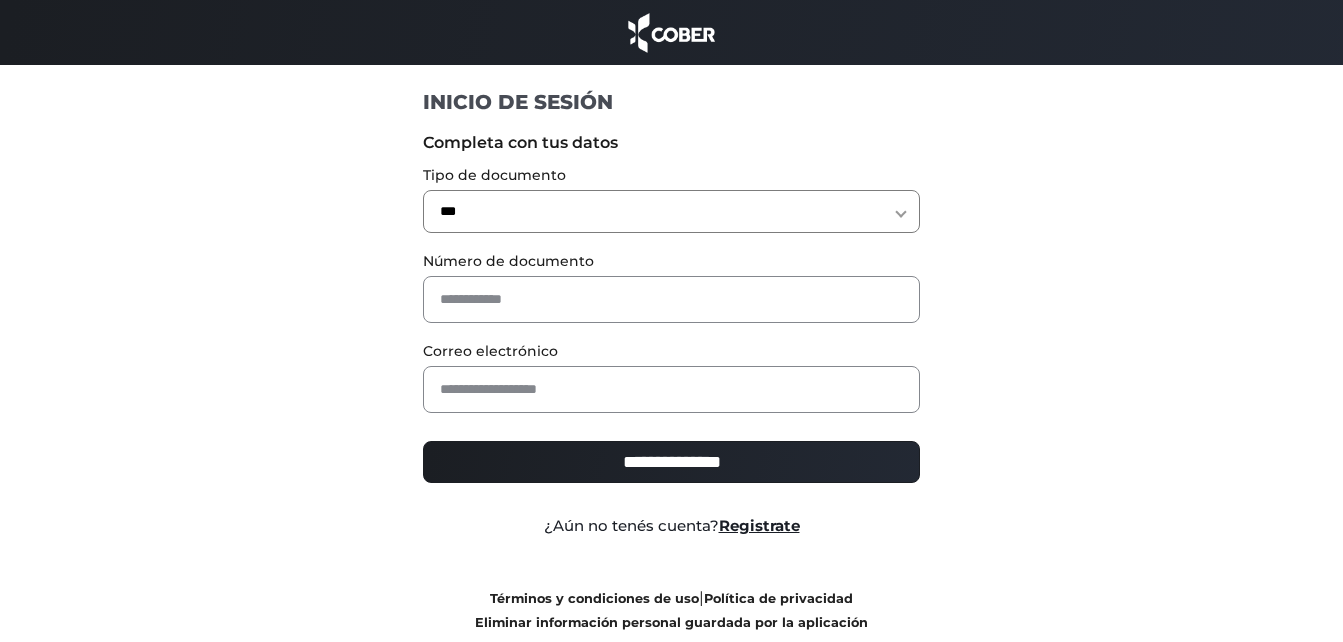 click on "**********" at bounding box center (671, 211) 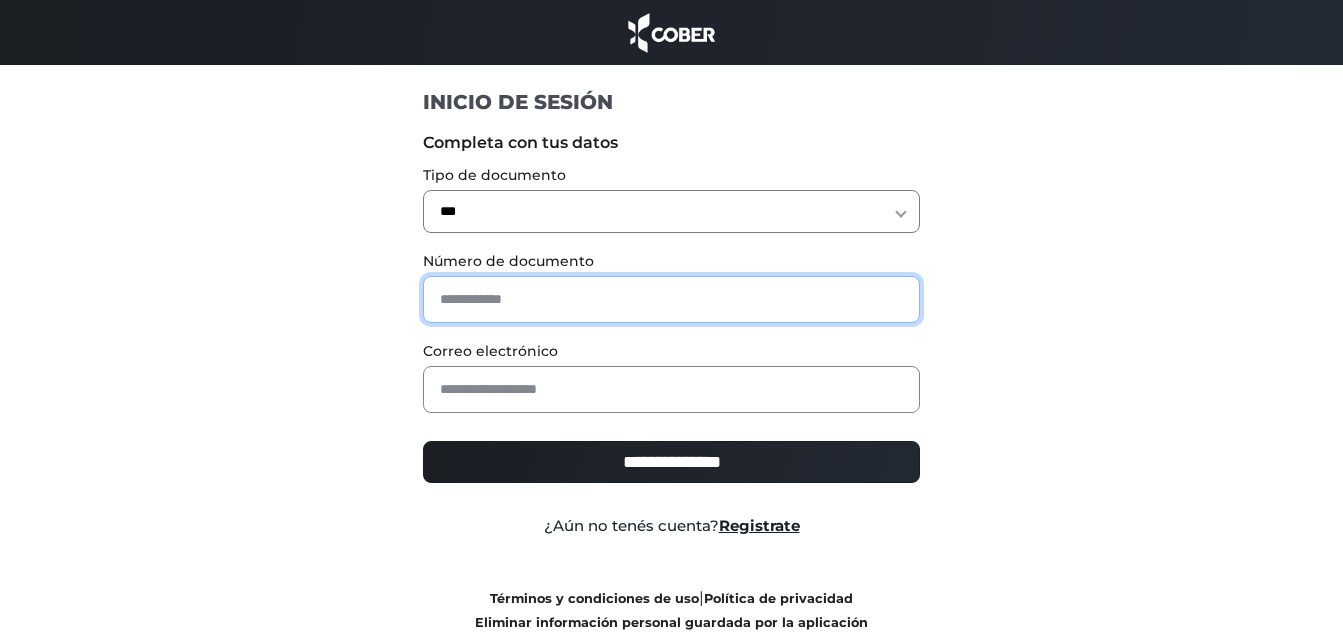 click at bounding box center [671, 299] 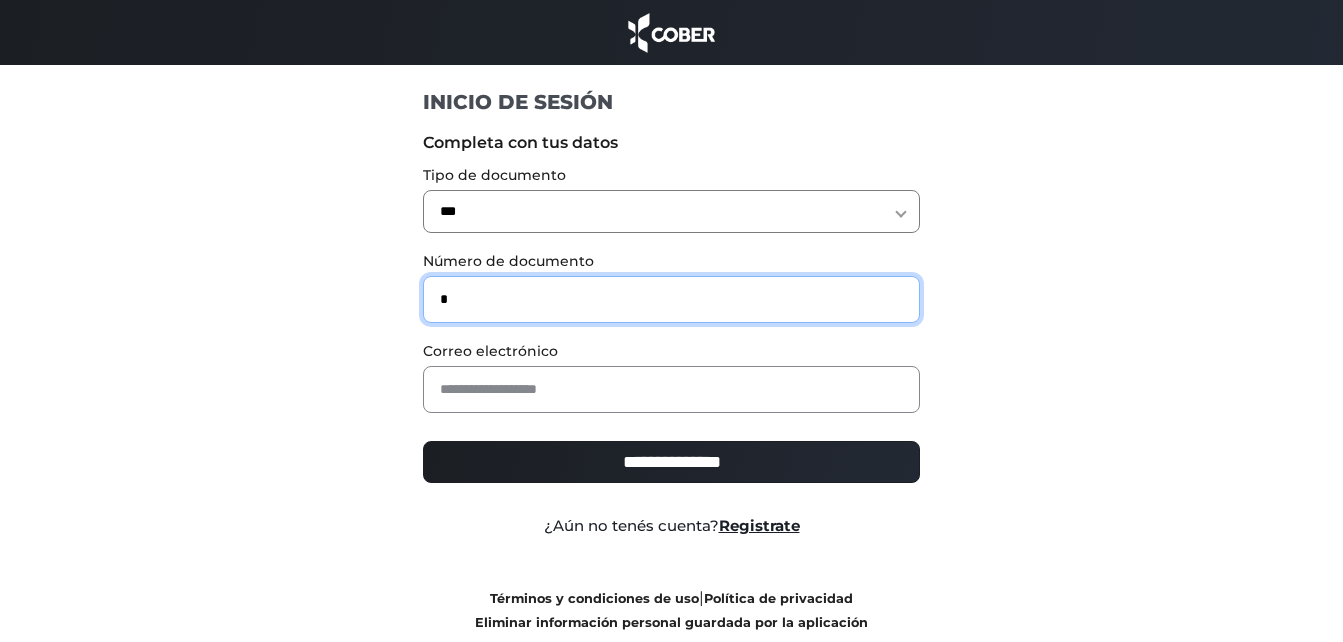 type on "*" 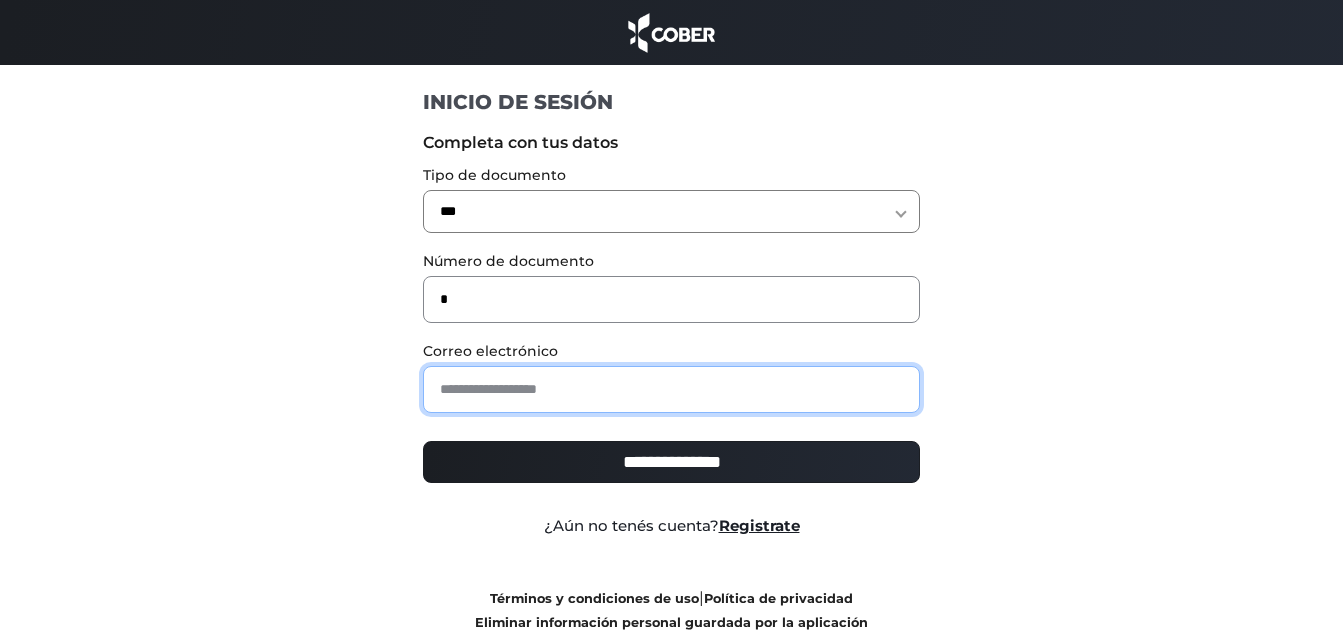 click at bounding box center (671, 389) 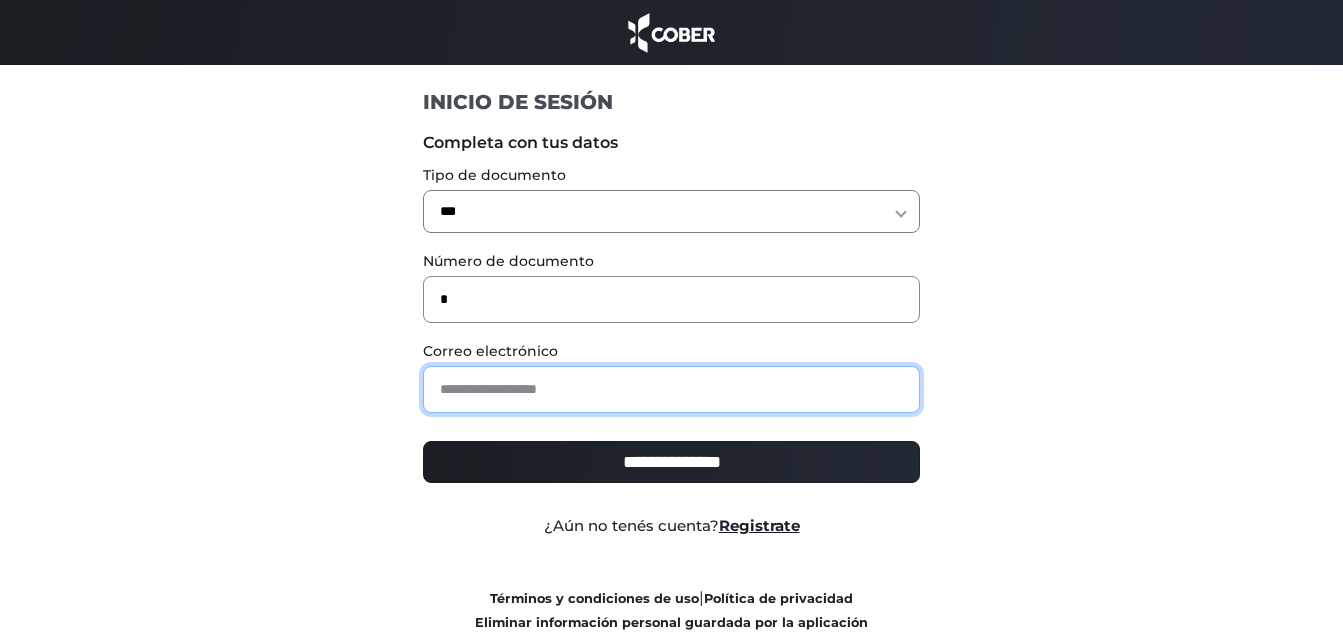 type on "**********" 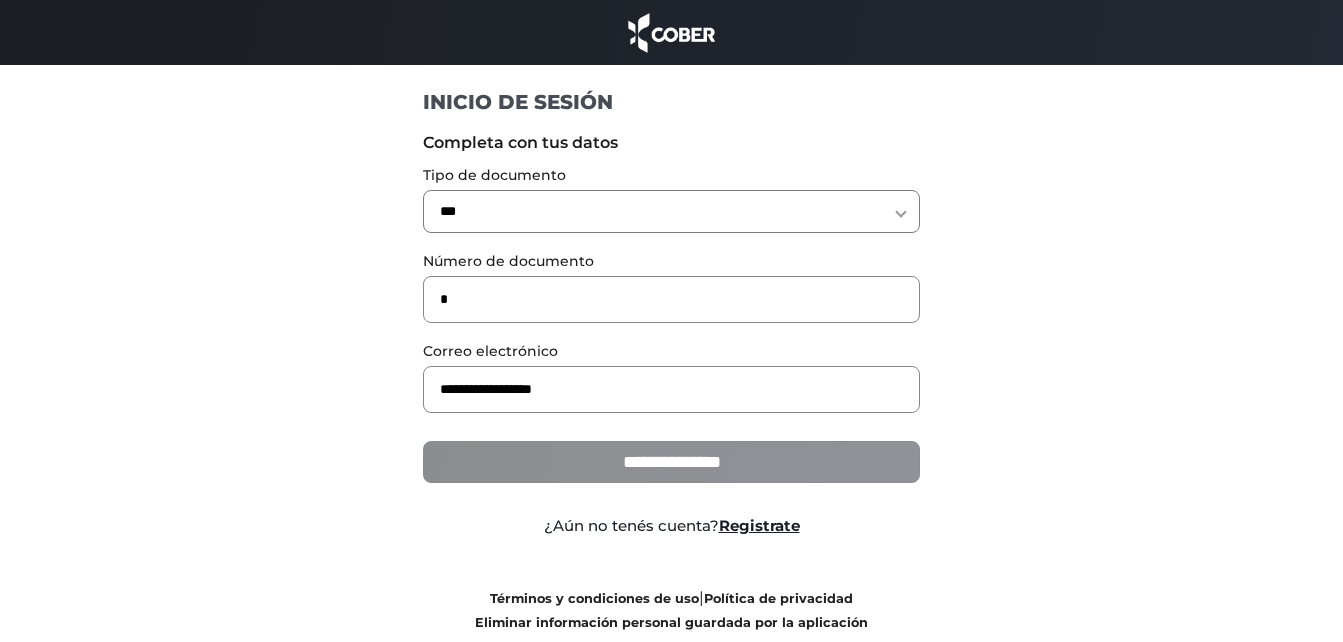 click on "**********" at bounding box center (671, 462) 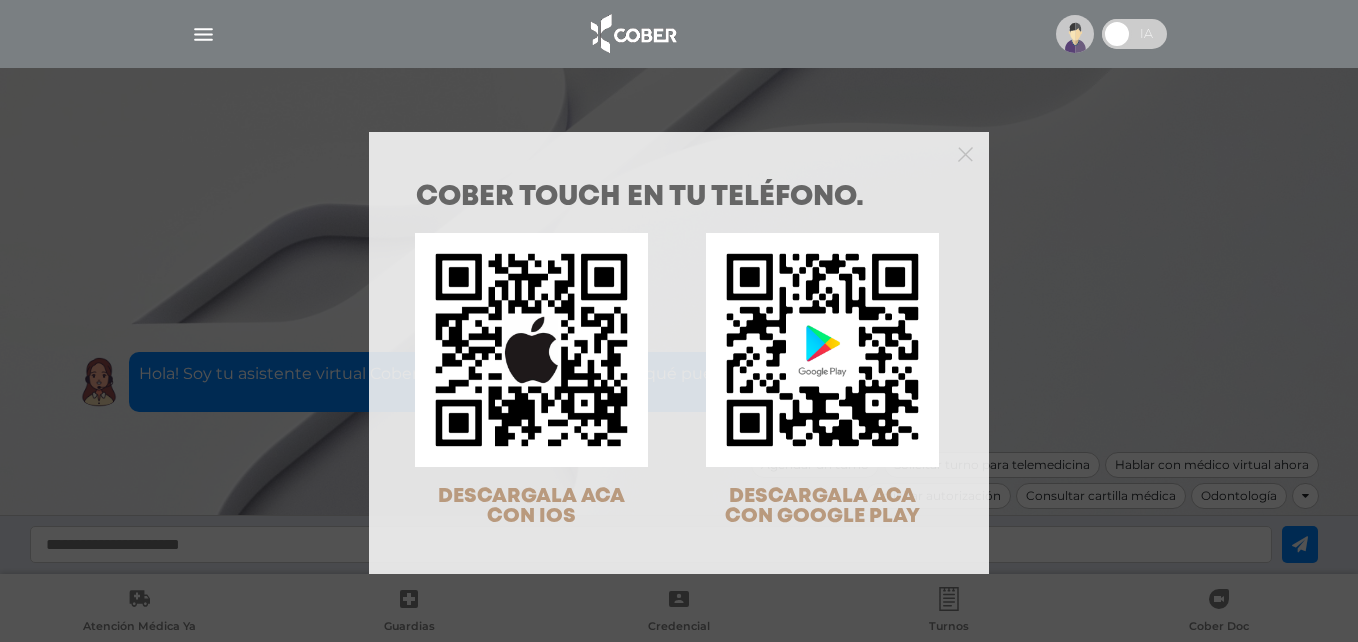 scroll, scrollTop: 0, scrollLeft: 0, axis: both 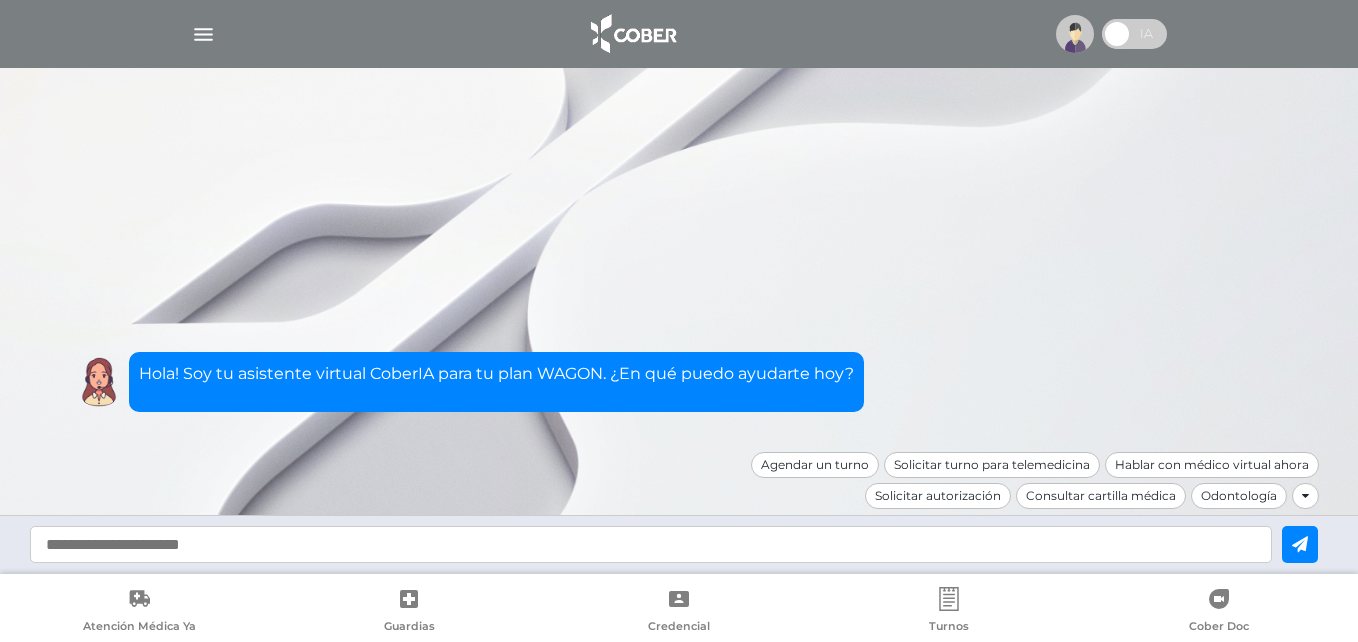 click at bounding box center [203, 34] 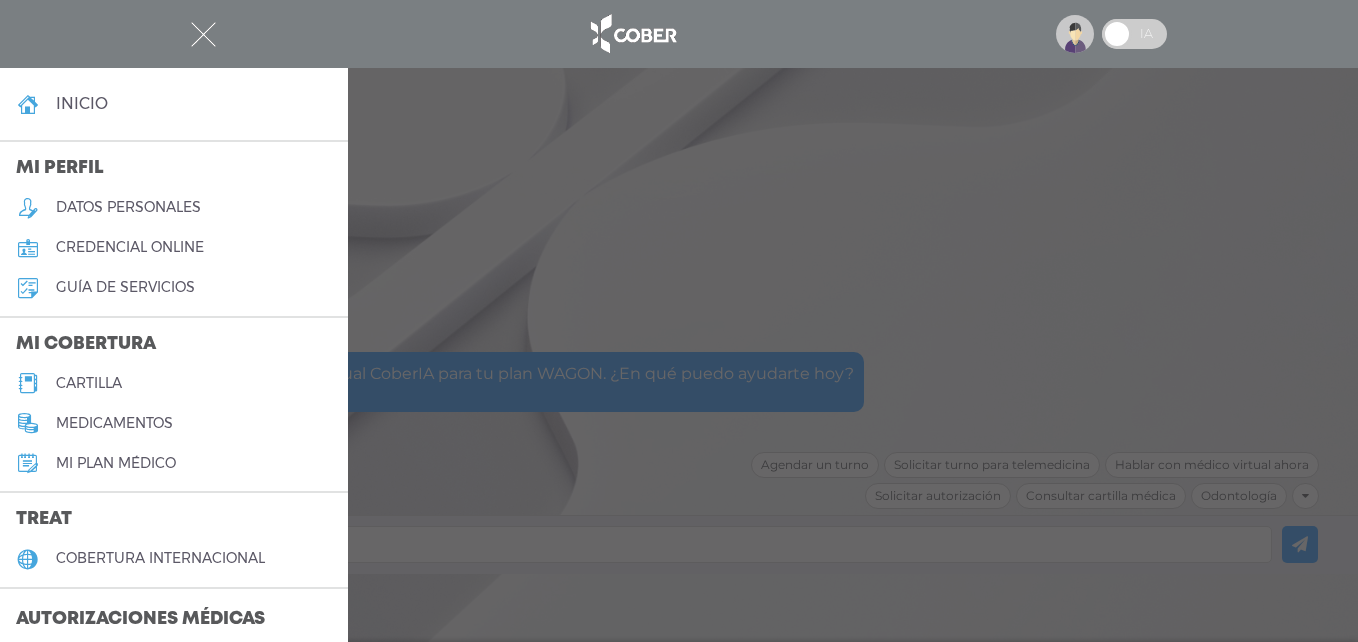 click on "cartilla" at bounding box center (174, 383) 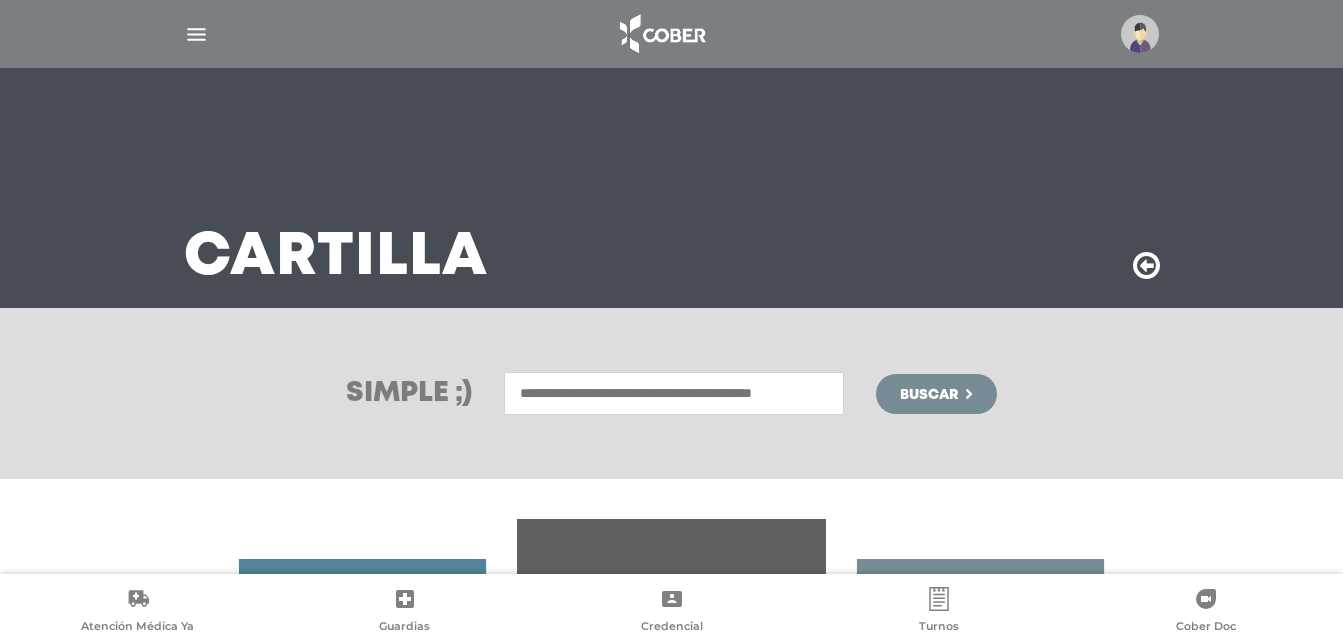 scroll, scrollTop: 0, scrollLeft: 0, axis: both 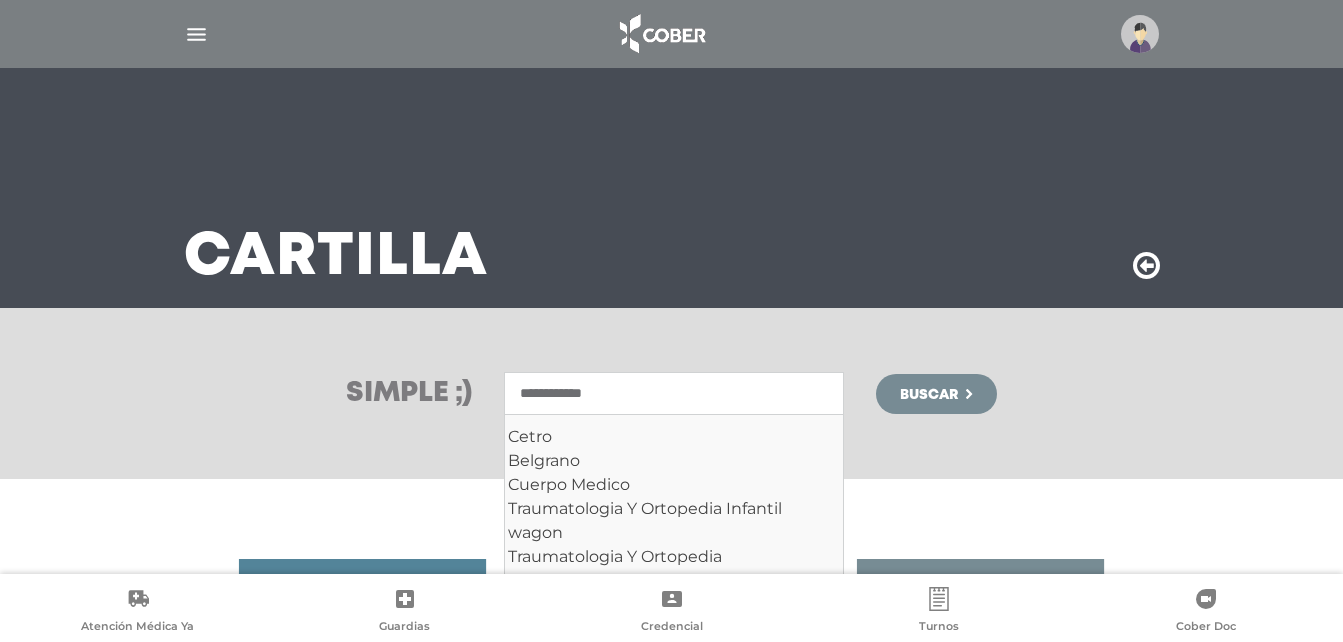 type on "**********" 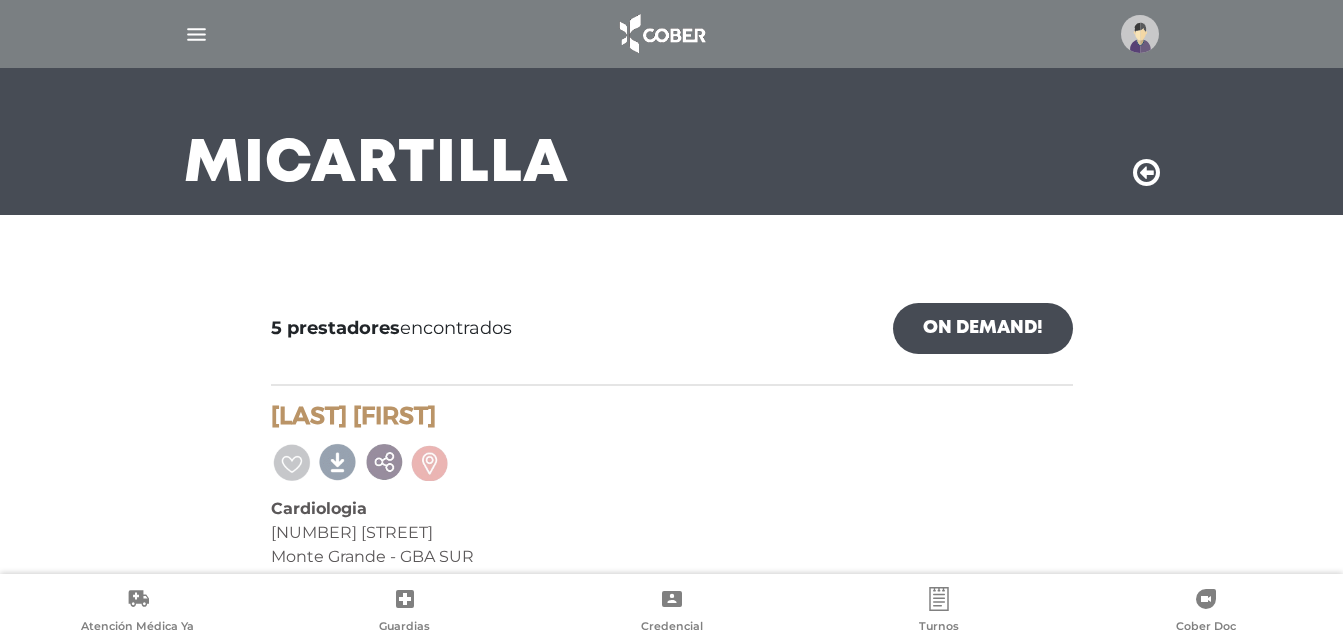 scroll, scrollTop: 0, scrollLeft: 0, axis: both 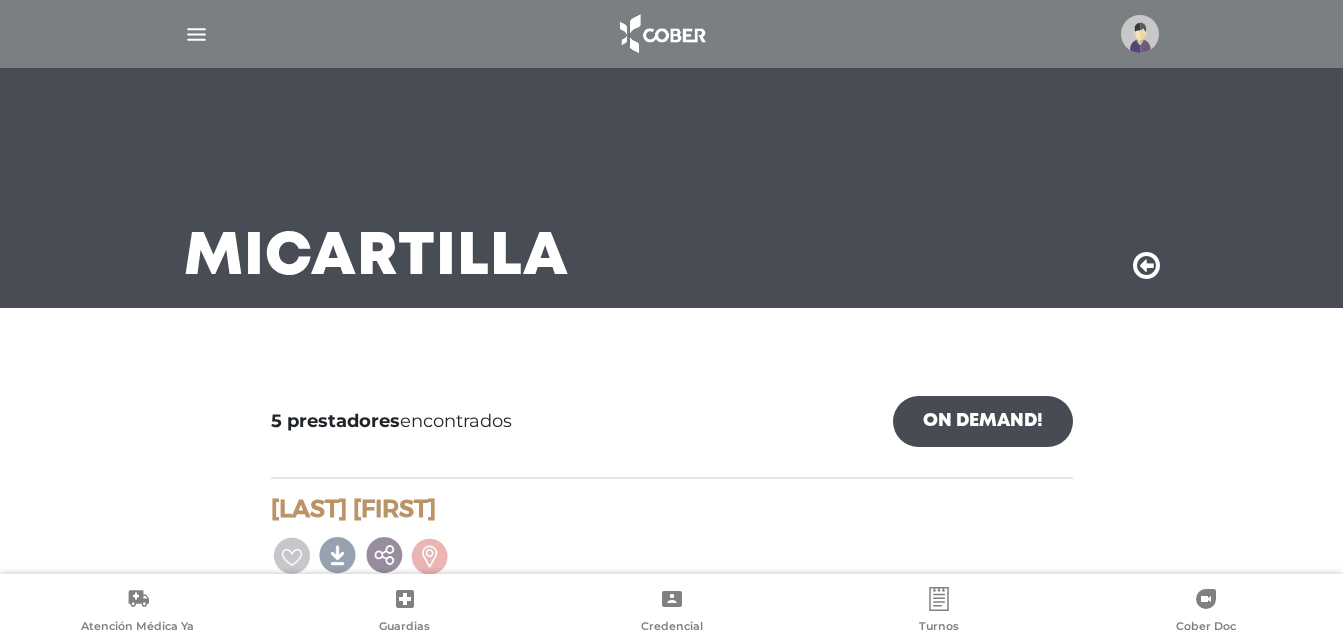 click at bounding box center (196, 34) 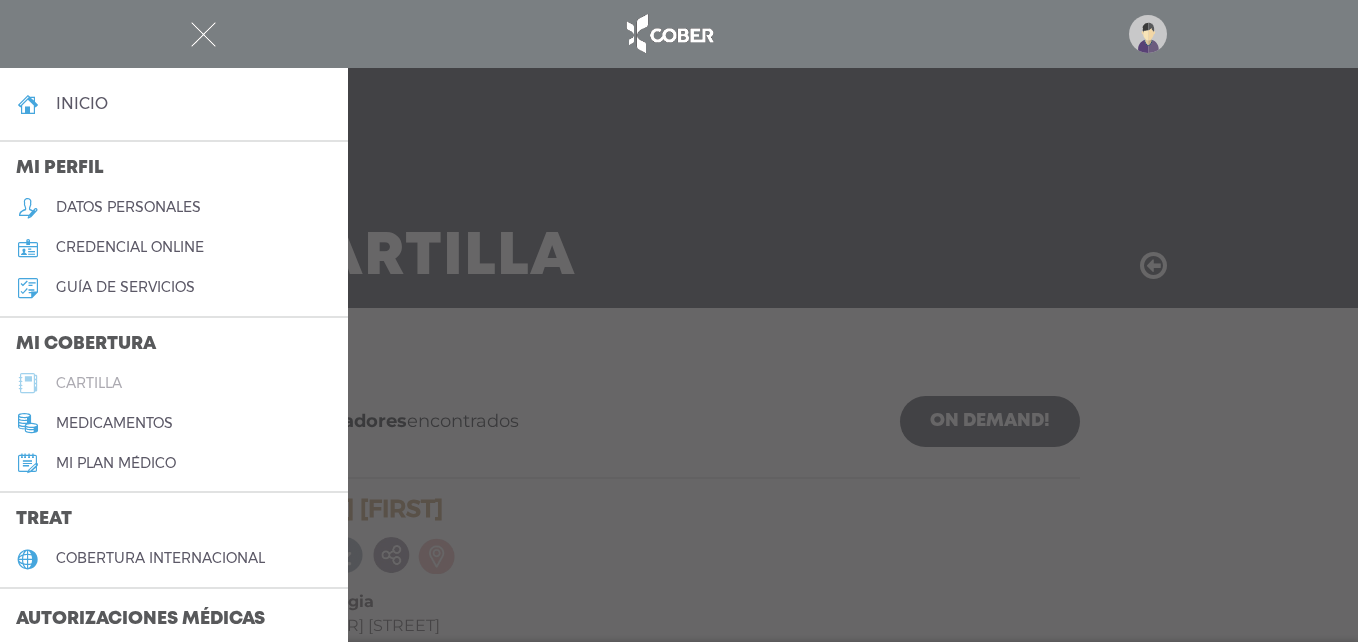 click on "cartilla" at bounding box center (89, 383) 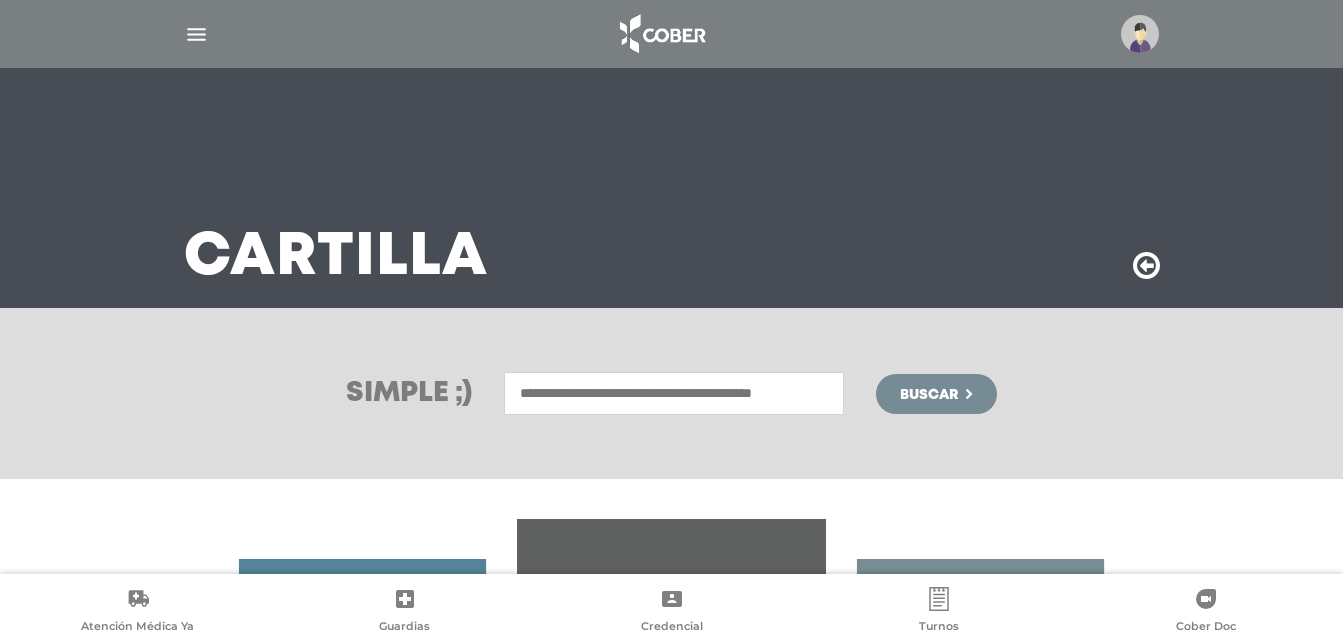 scroll, scrollTop: 0, scrollLeft: 0, axis: both 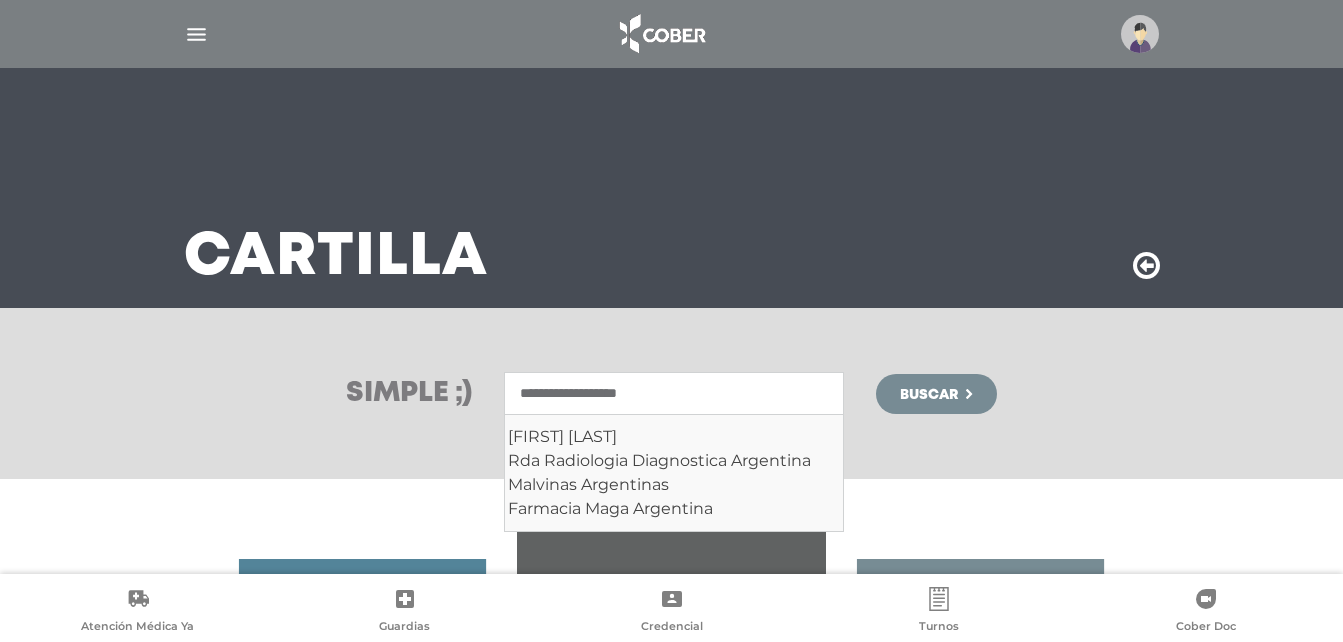 type on "**********" 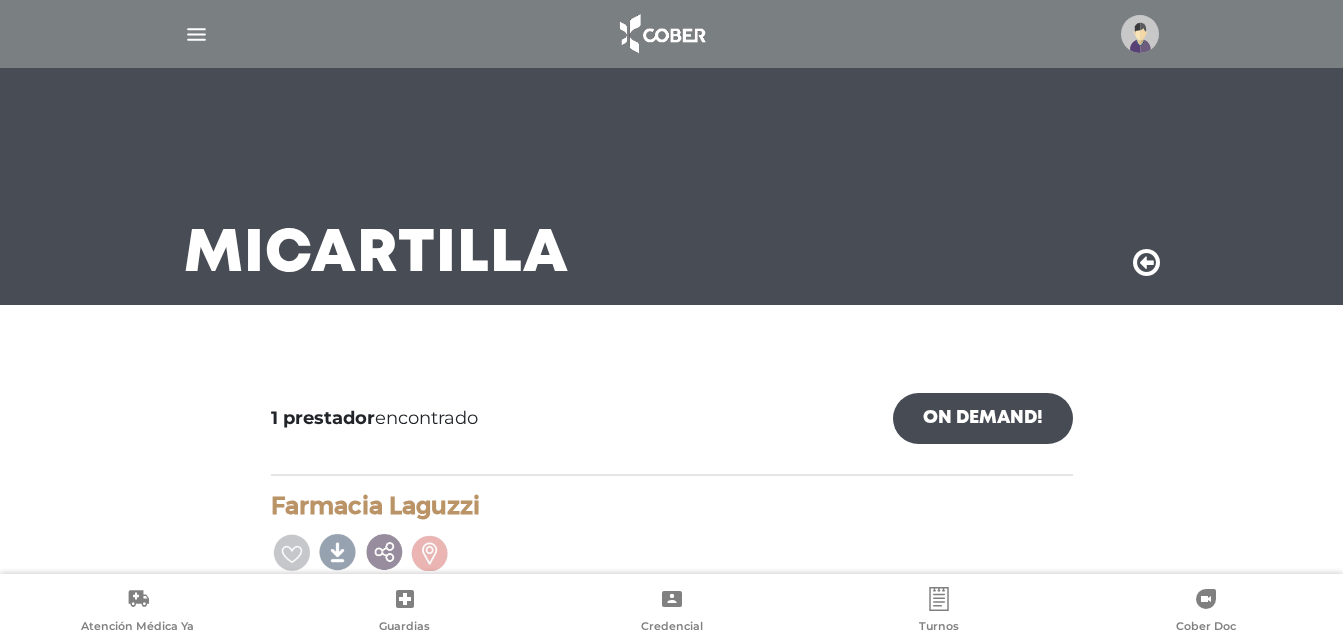 scroll, scrollTop: 0, scrollLeft: 0, axis: both 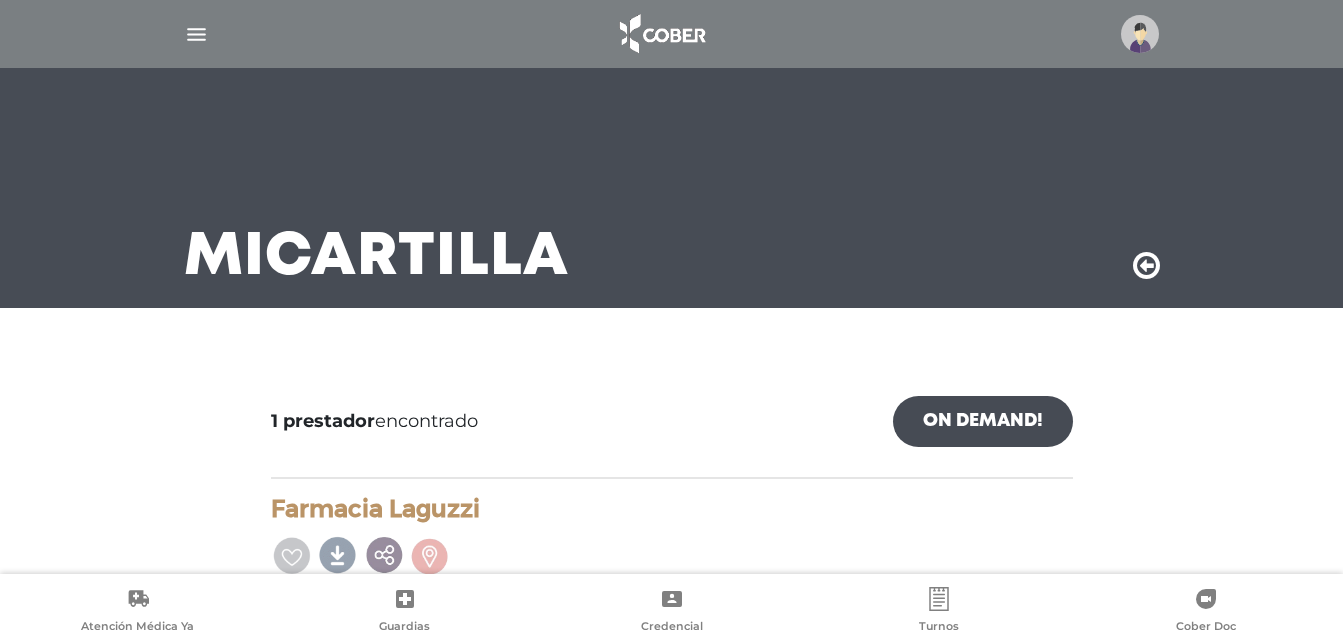 click at bounding box center [196, 34] 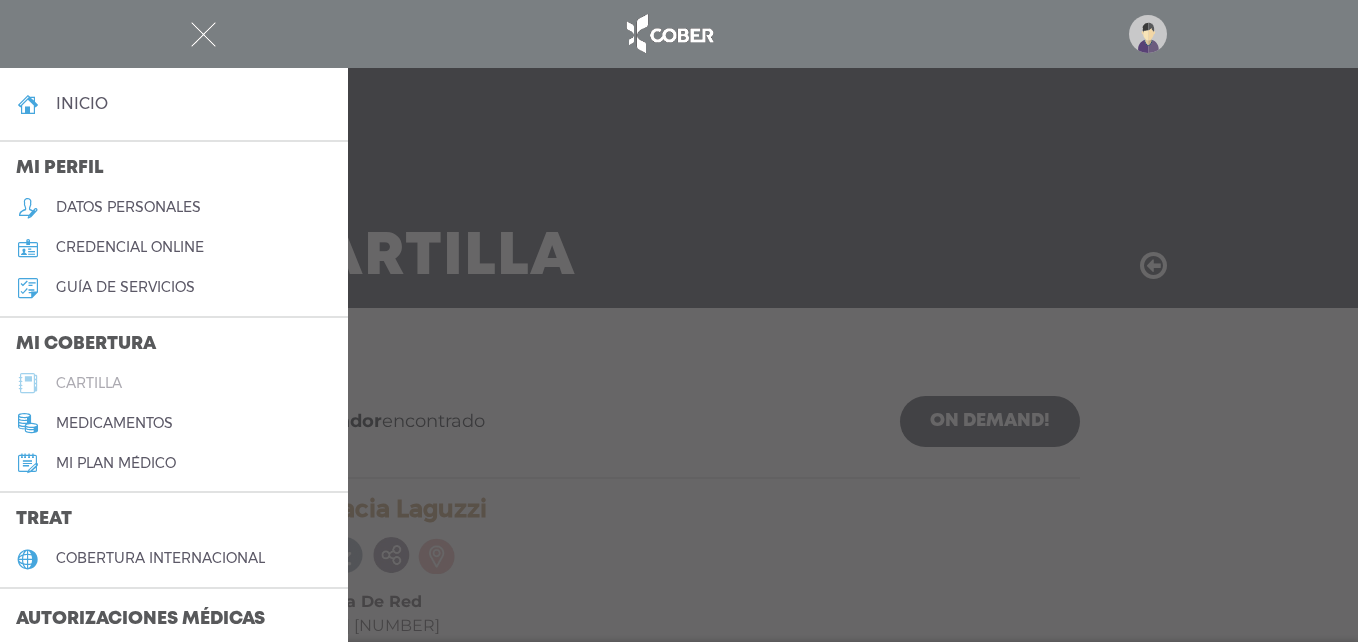 click on "cartilla" at bounding box center [174, 383] 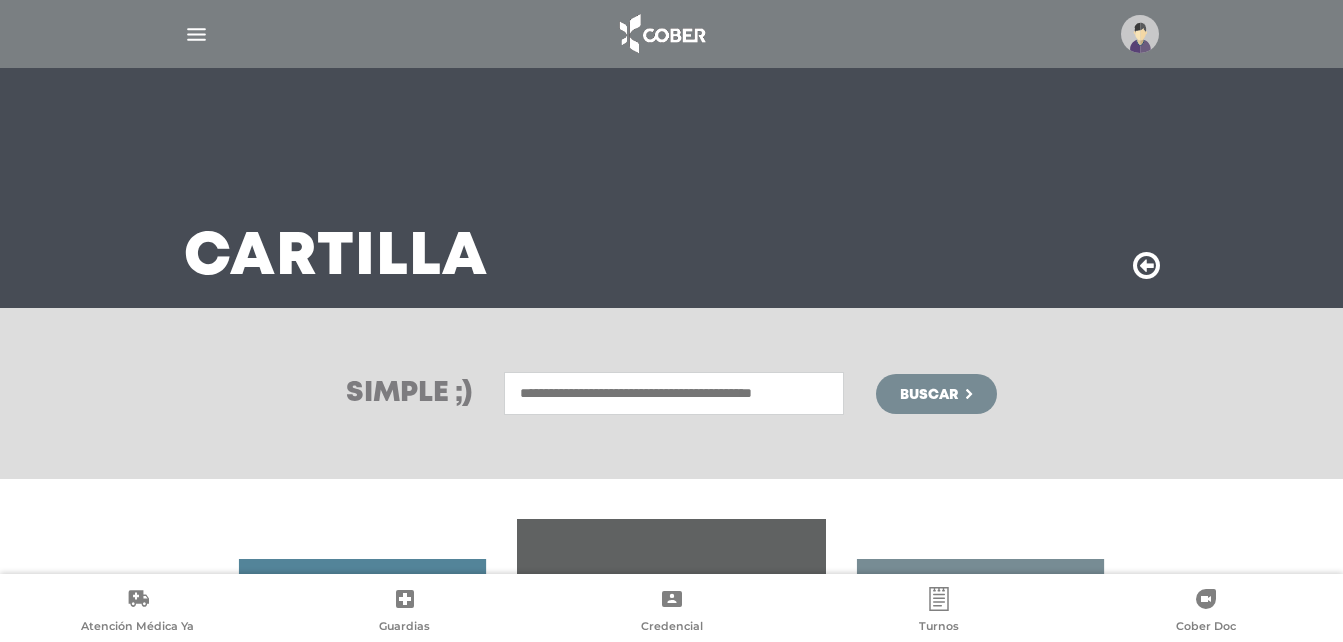 scroll, scrollTop: 0, scrollLeft: 0, axis: both 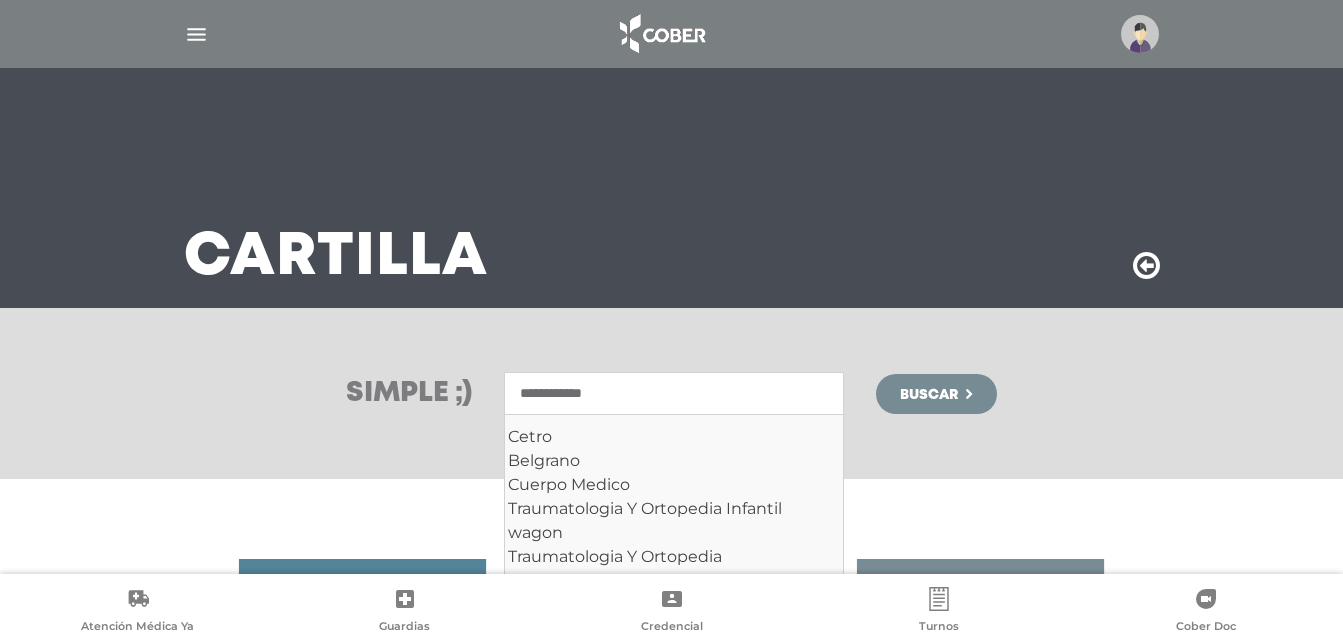 type on "**********" 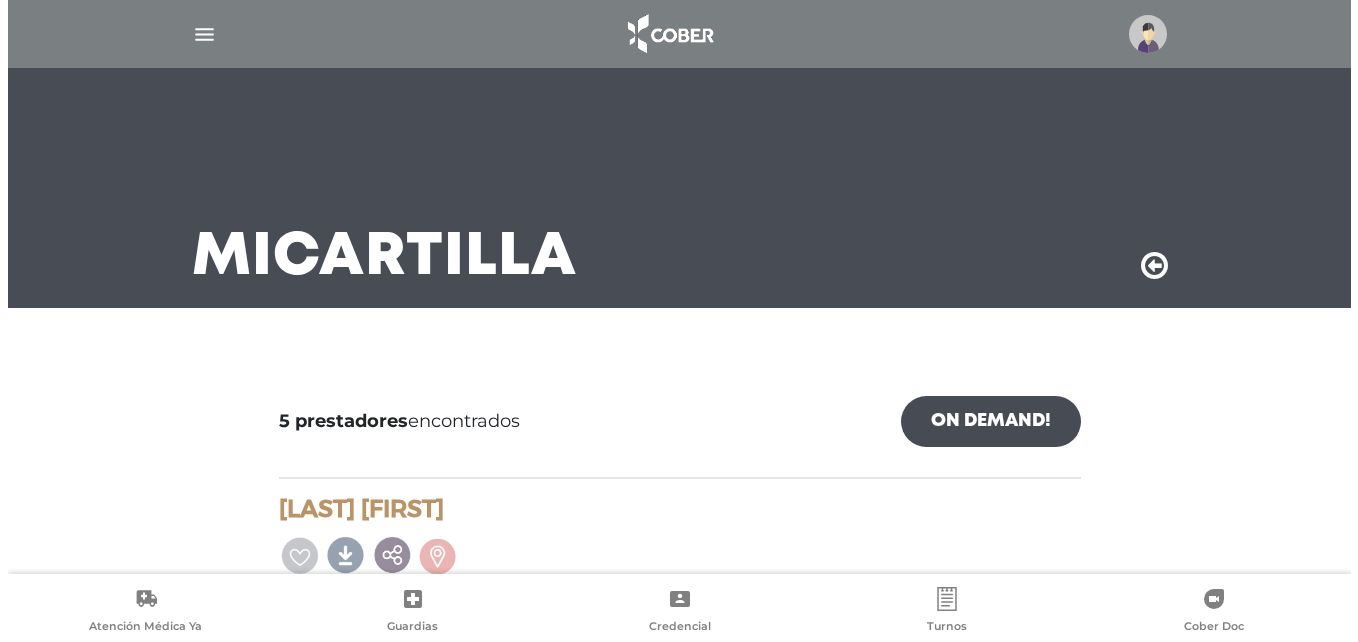 scroll, scrollTop: 0, scrollLeft: 0, axis: both 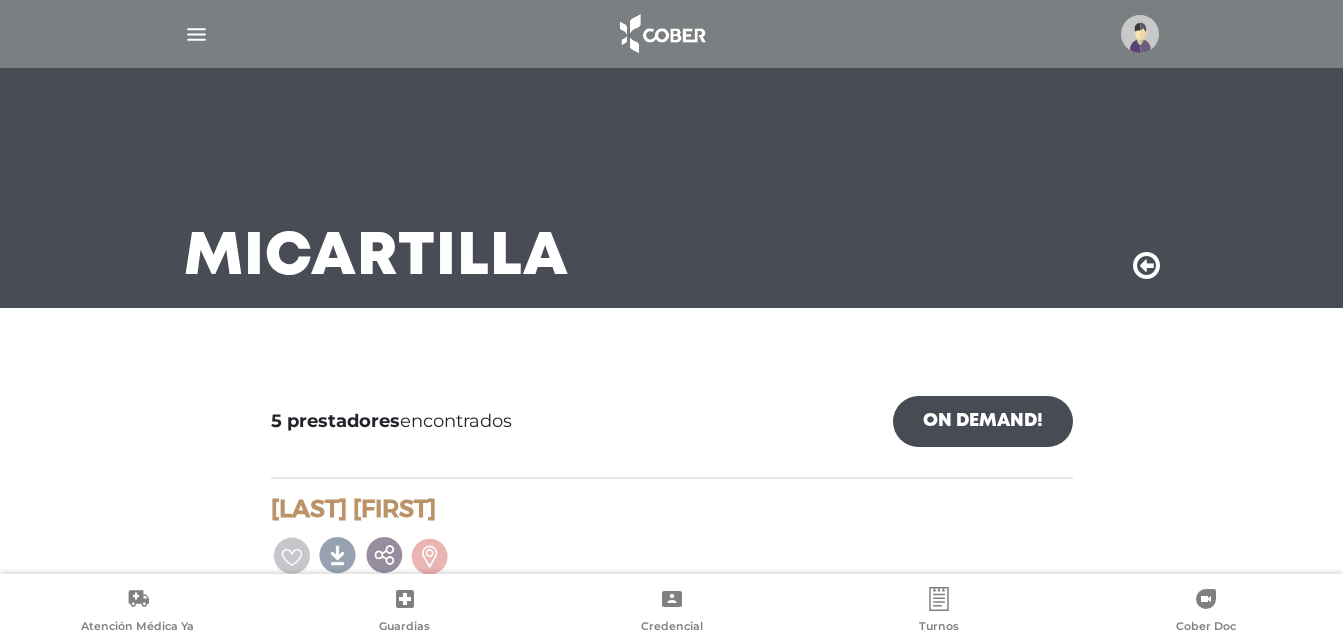 click at bounding box center [1140, 34] 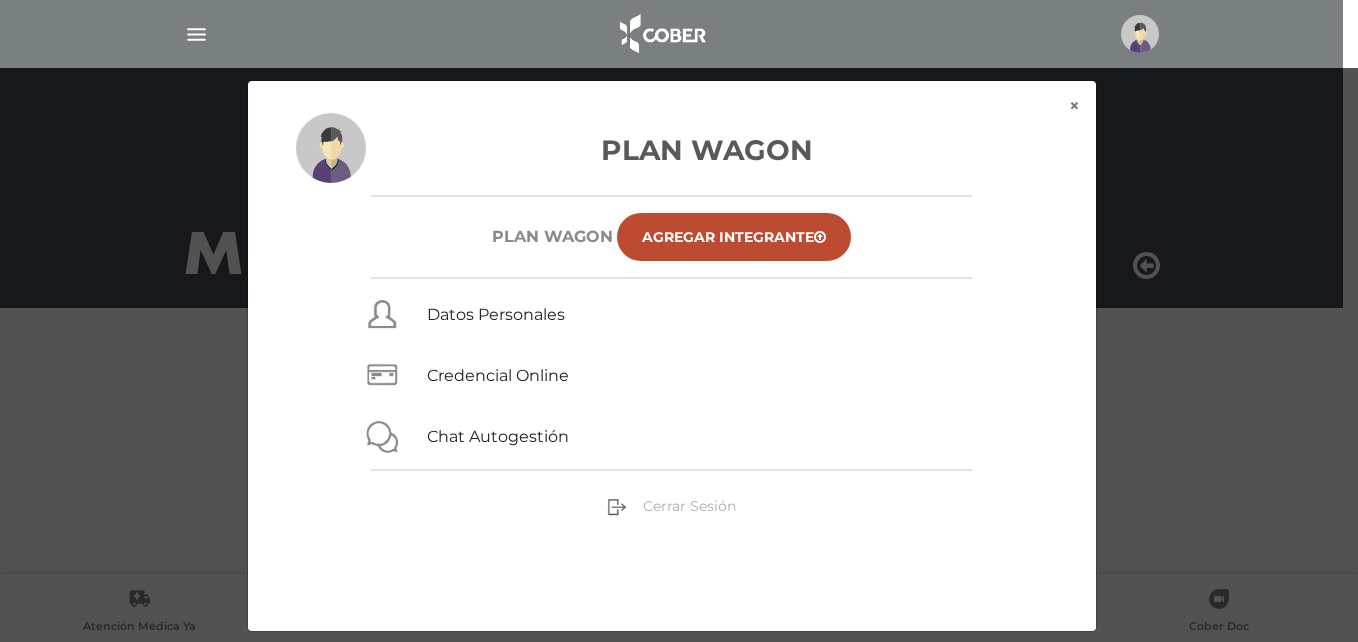 click on "Cerrar Sesión" at bounding box center [689, 506] 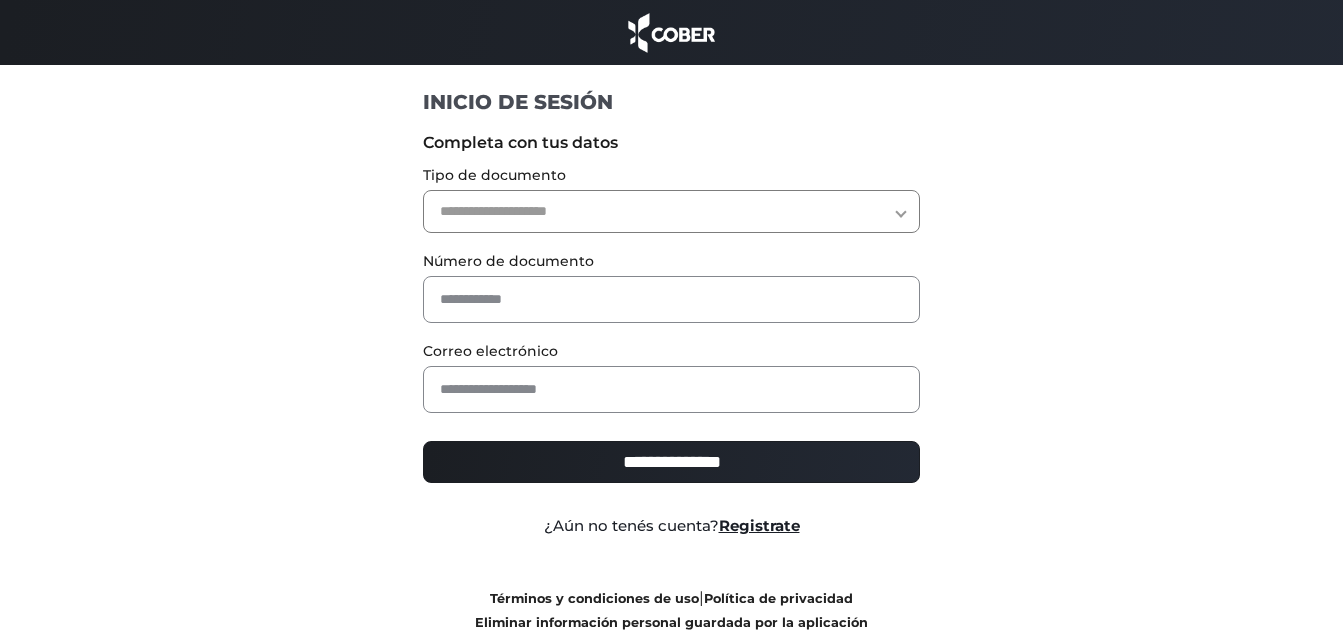 scroll, scrollTop: 0, scrollLeft: 0, axis: both 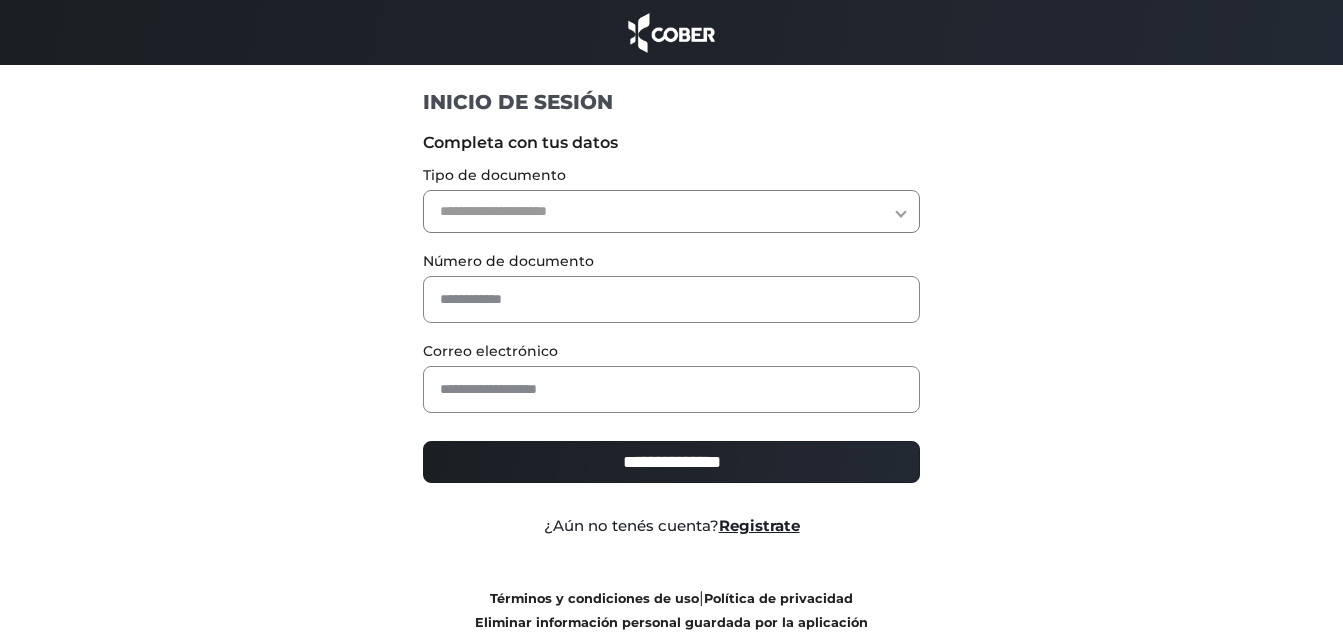 click on "**********" at bounding box center [671, 211] 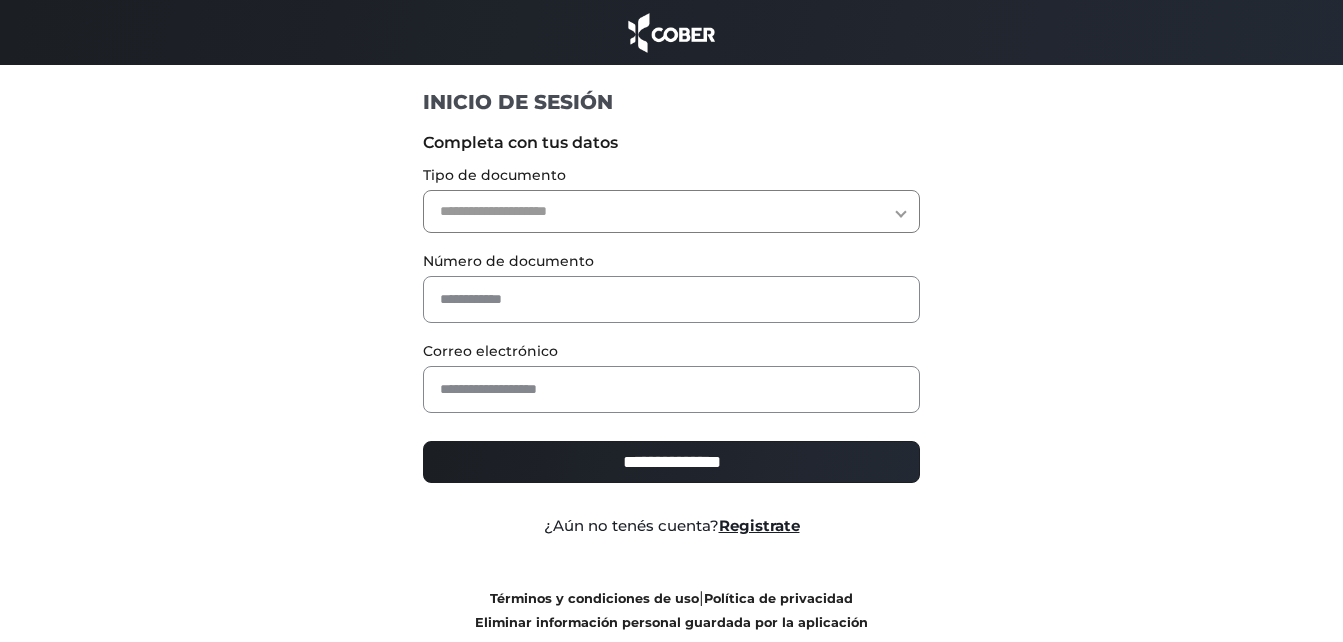 select on "***" 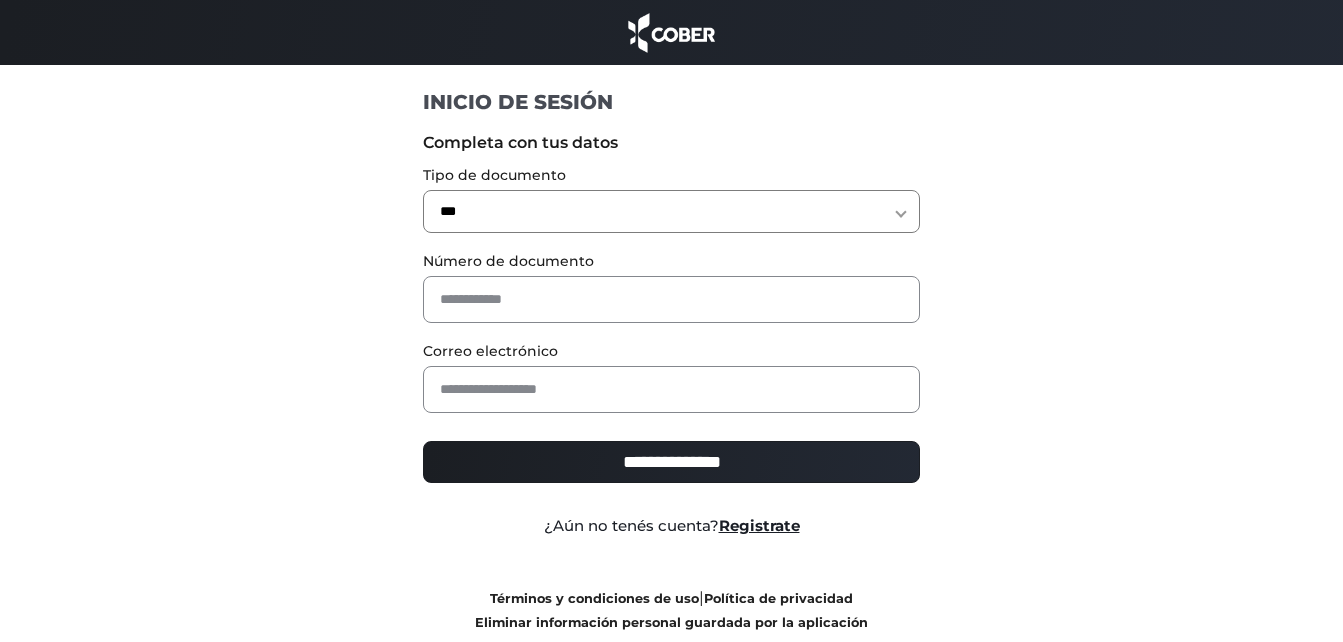 click on "**********" at bounding box center (671, 211) 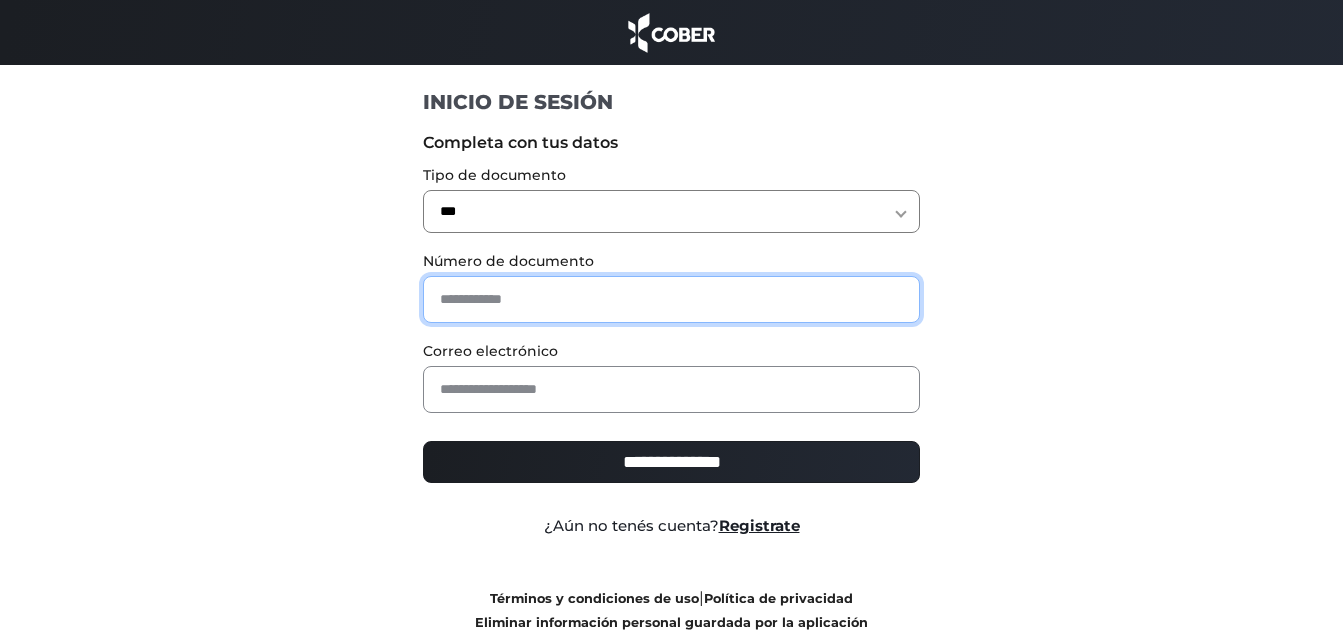 click at bounding box center [671, 299] 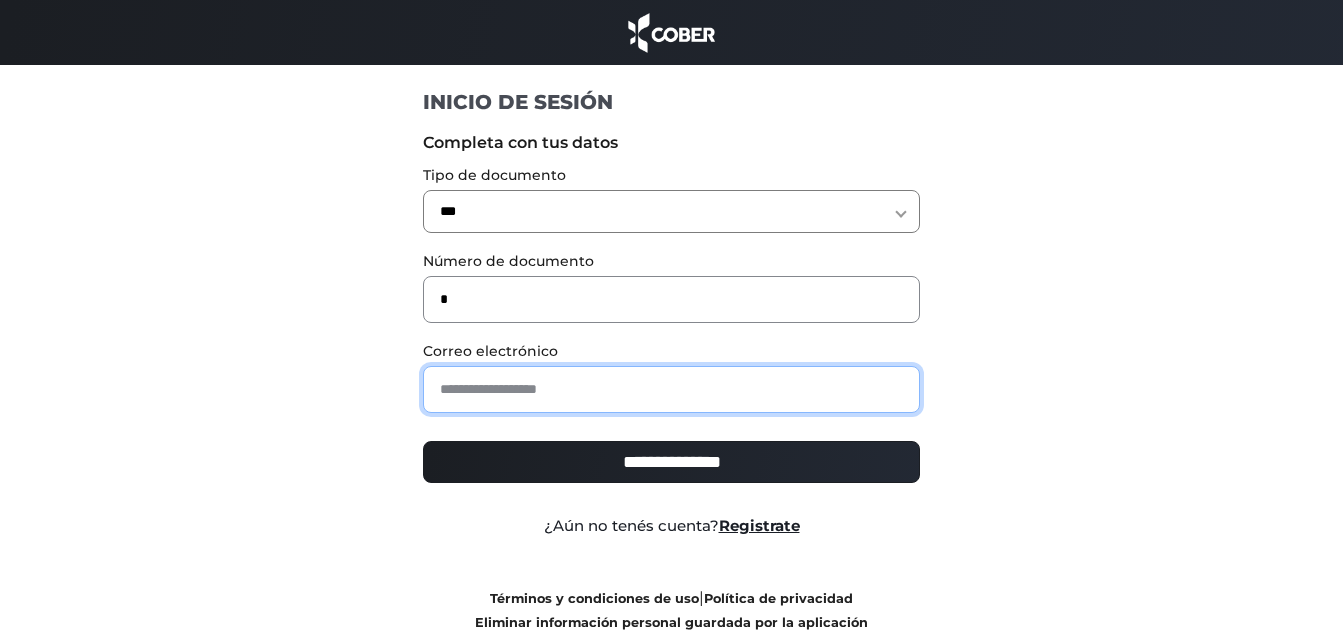 click at bounding box center (671, 389) 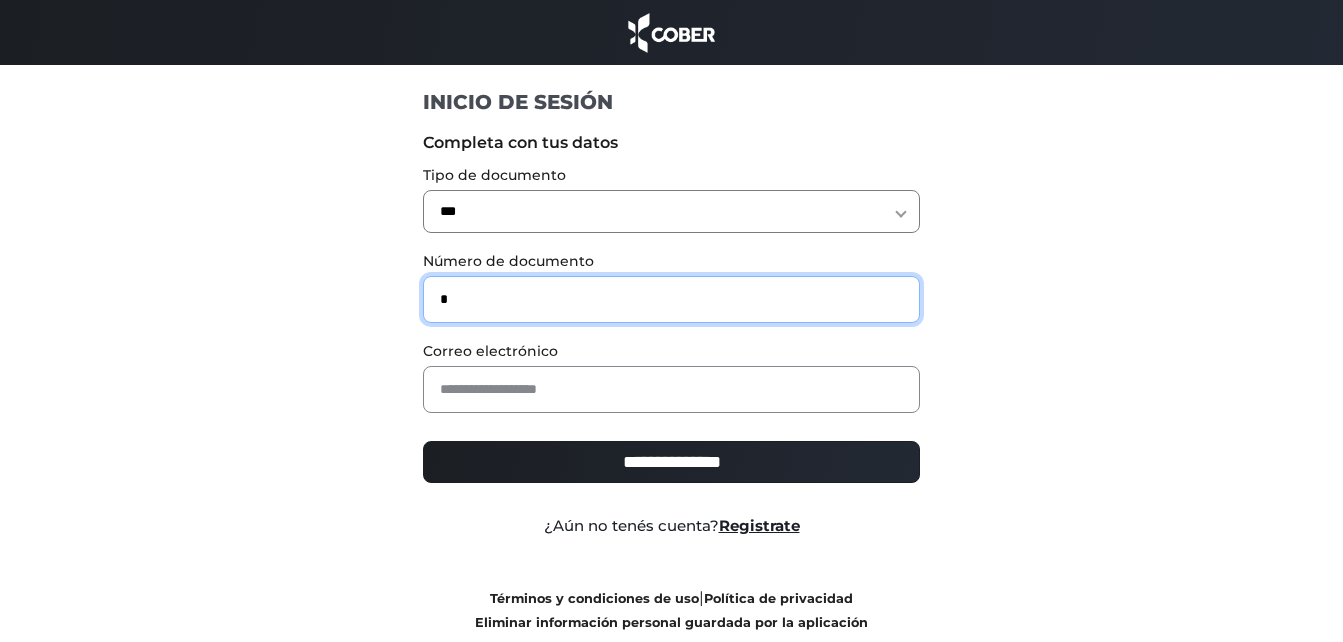 click on "*" at bounding box center (671, 299) 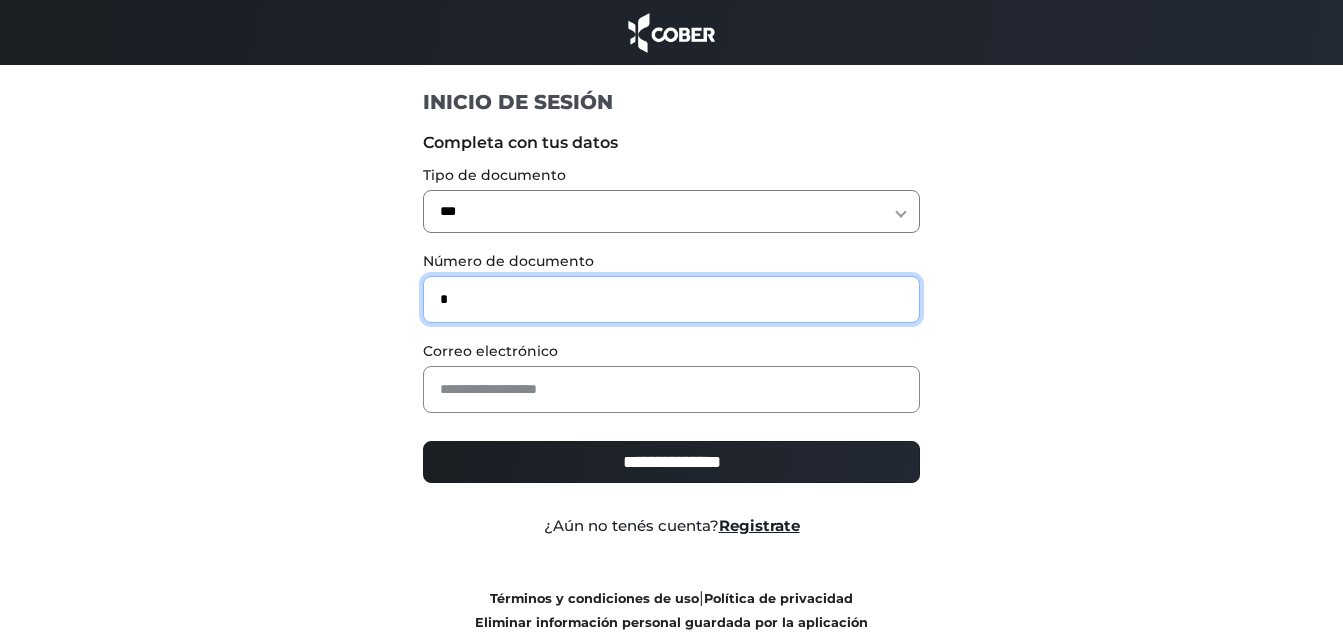 type on "**" 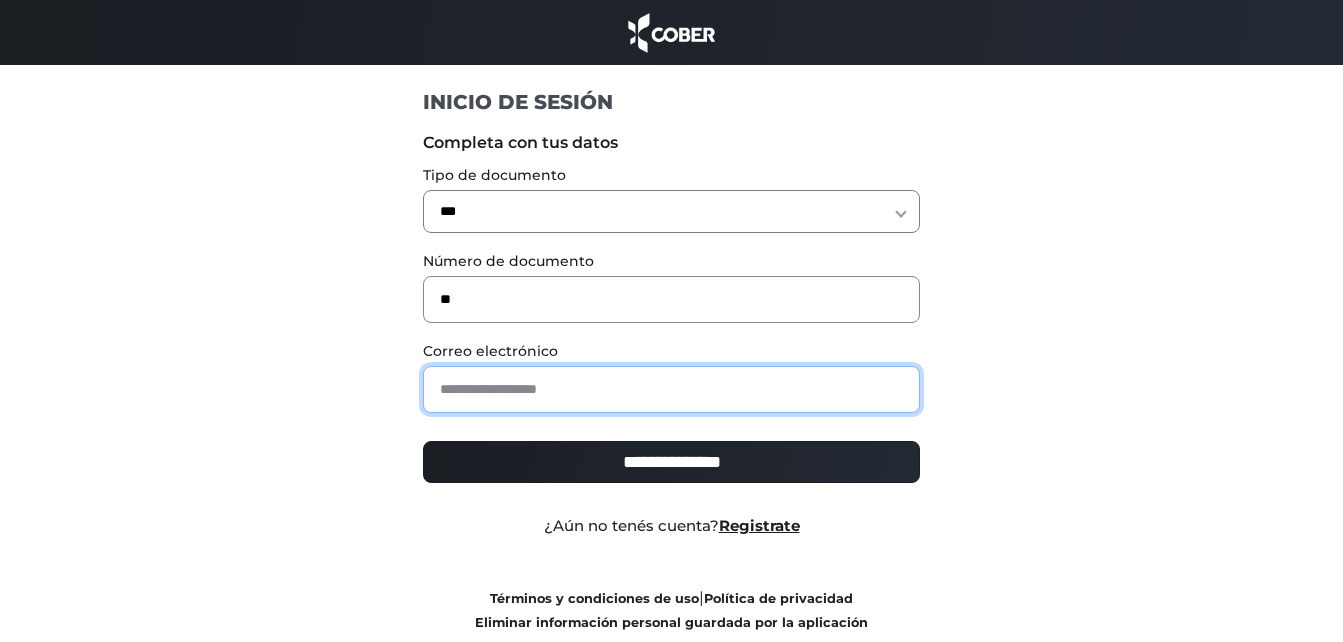 click at bounding box center (671, 389) 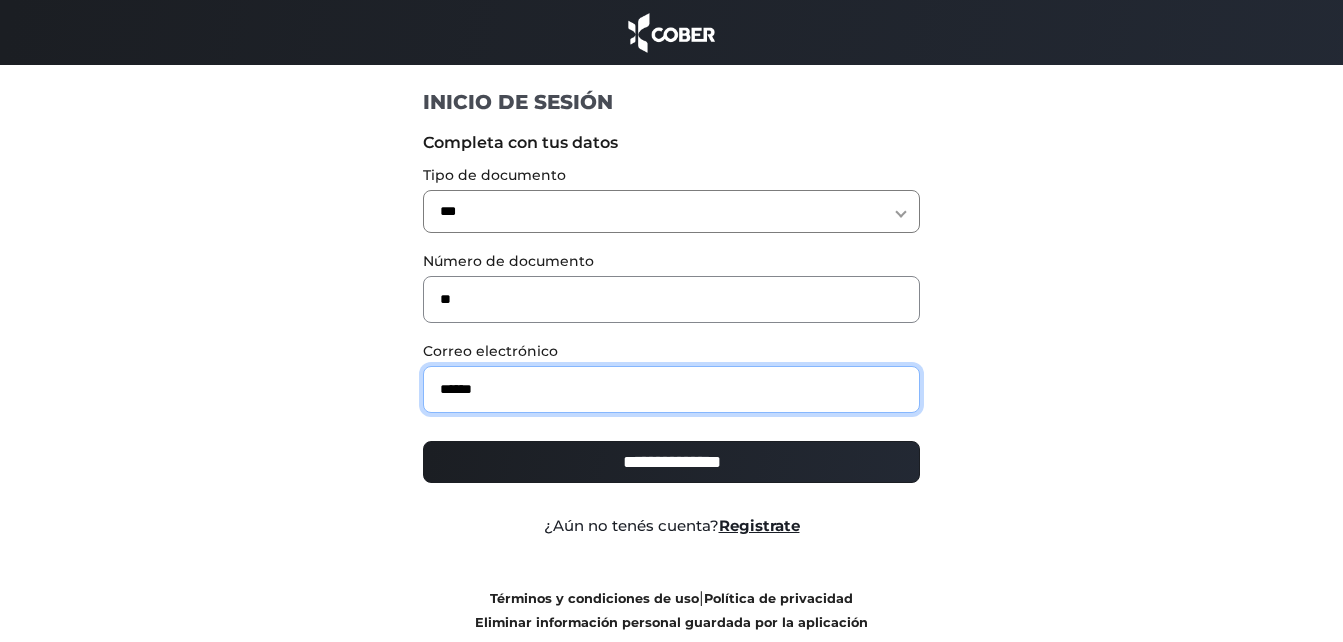 type on "**********" 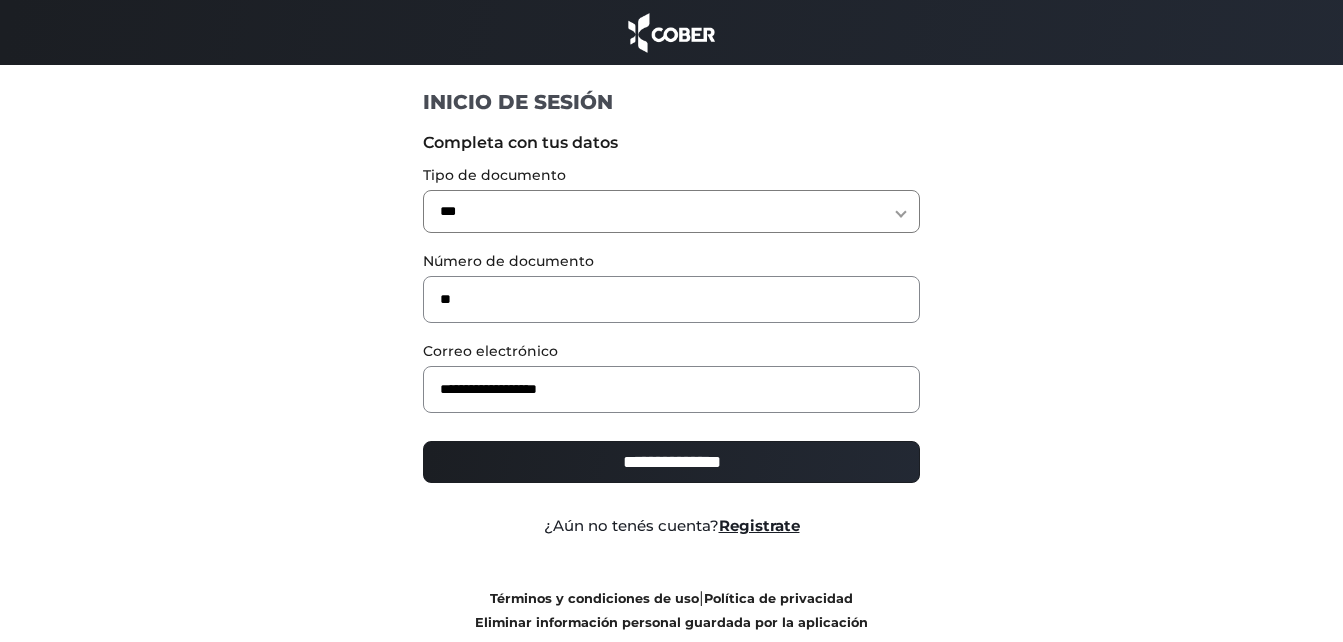 click on "**********" at bounding box center [671, 462] 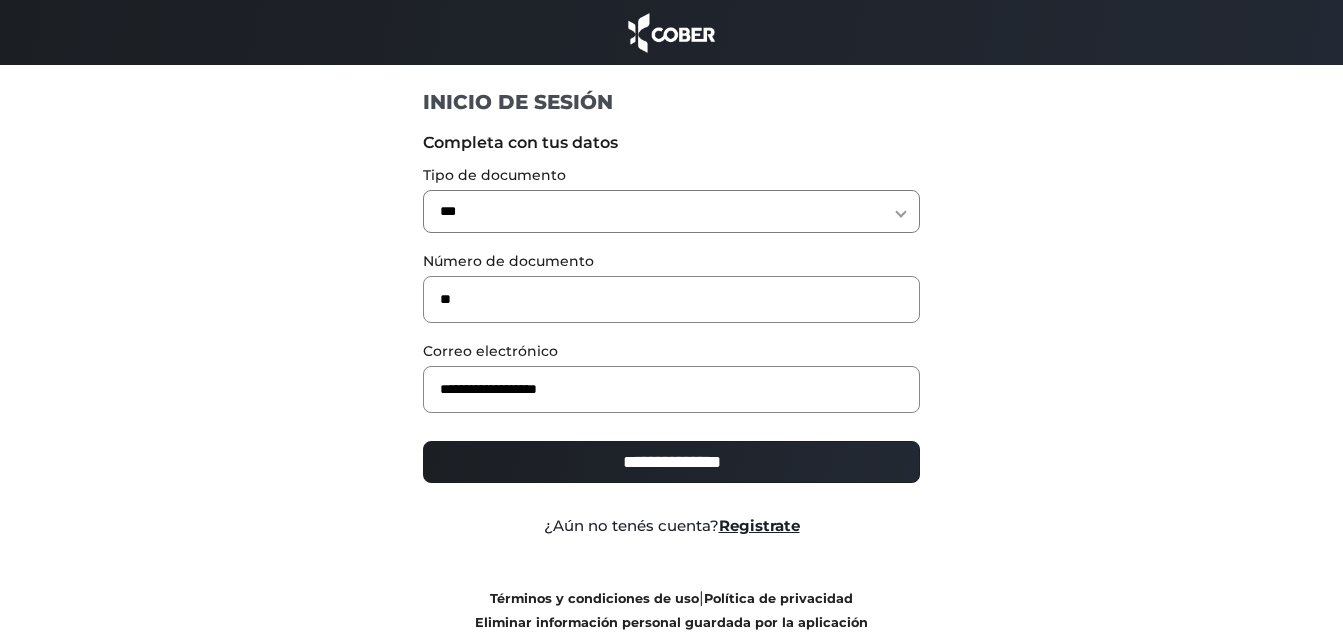 type on "**********" 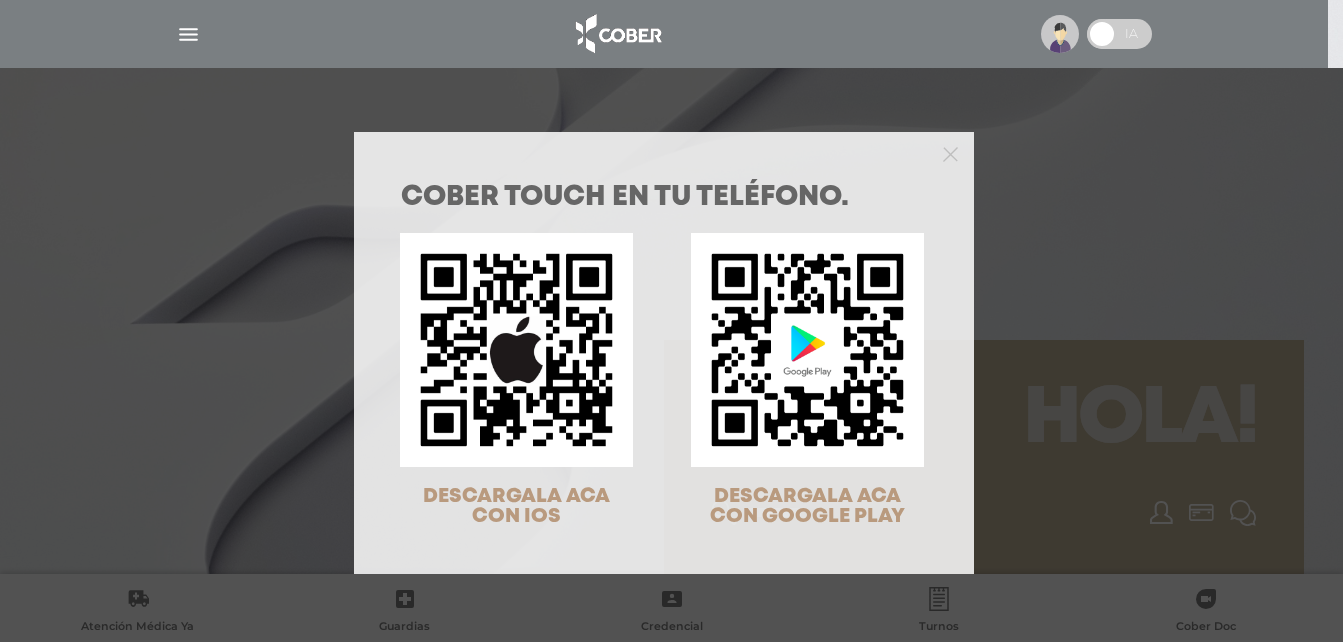 scroll, scrollTop: 0, scrollLeft: 0, axis: both 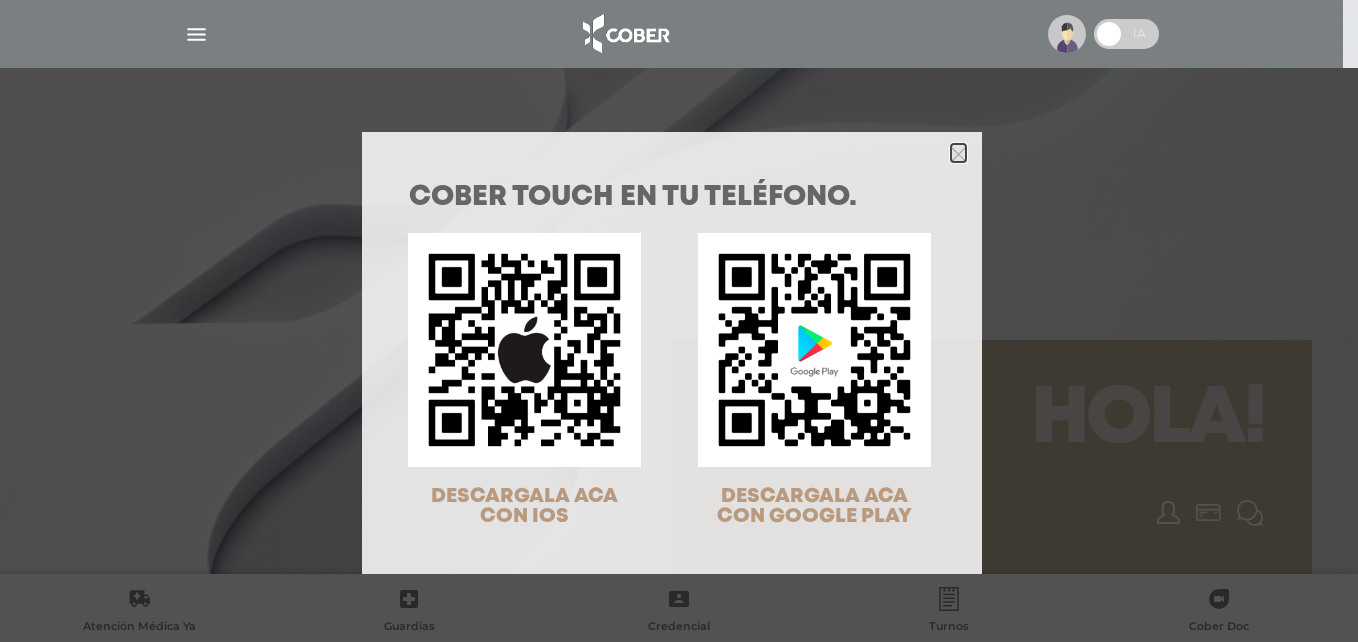 click 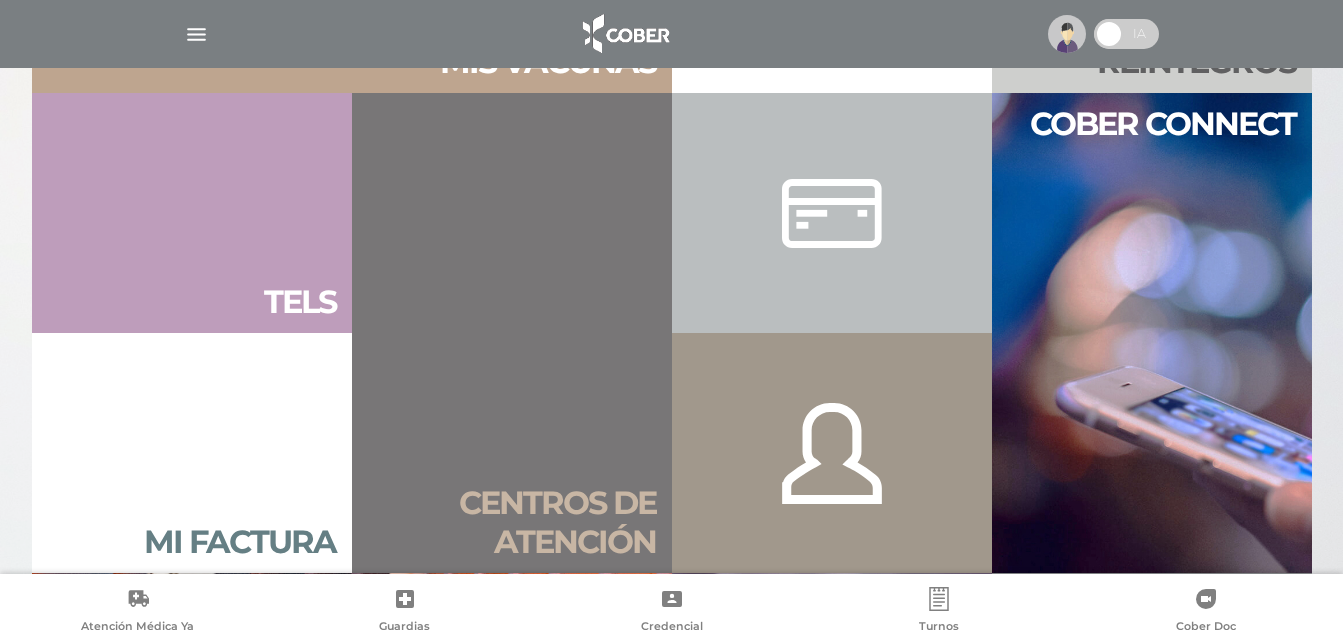 scroll, scrollTop: 900, scrollLeft: 0, axis: vertical 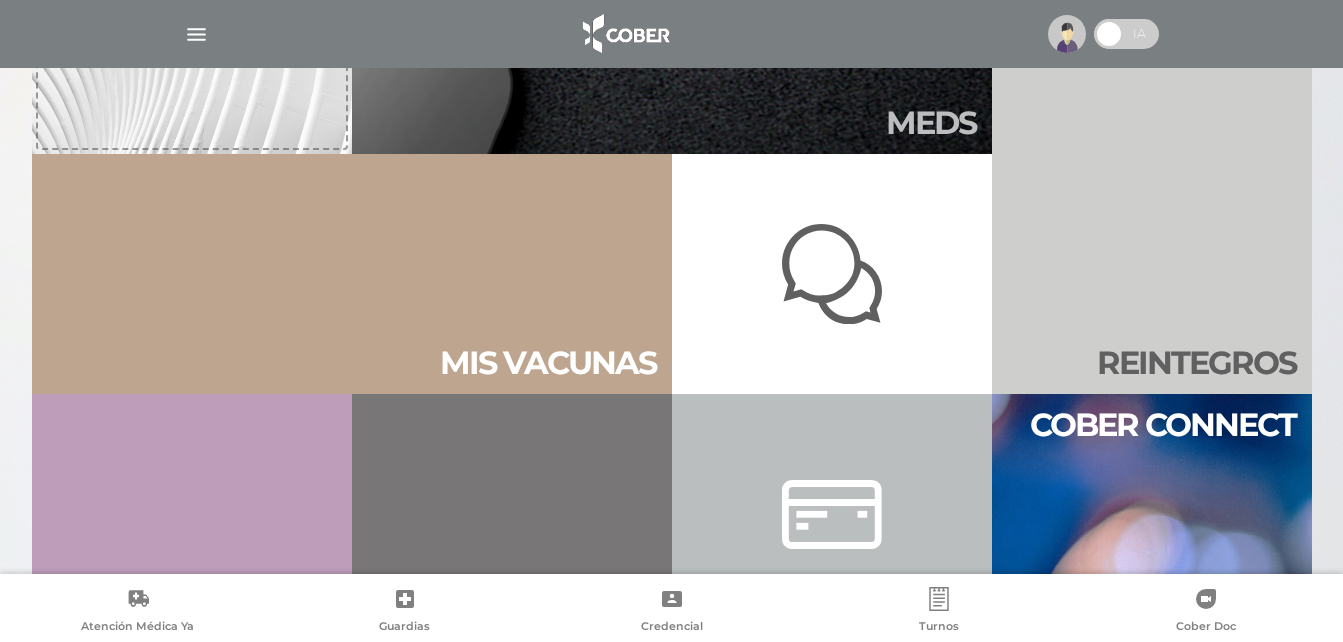 click at bounding box center [196, 34] 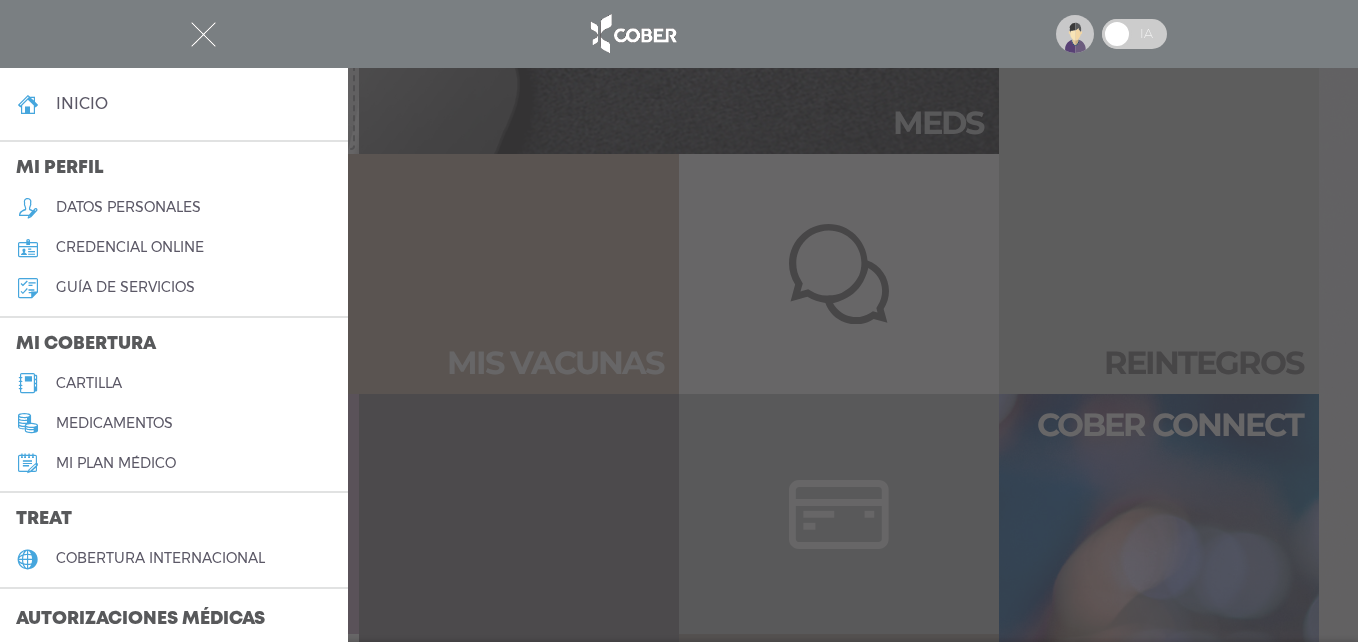click on "cartilla" at bounding box center [89, 383] 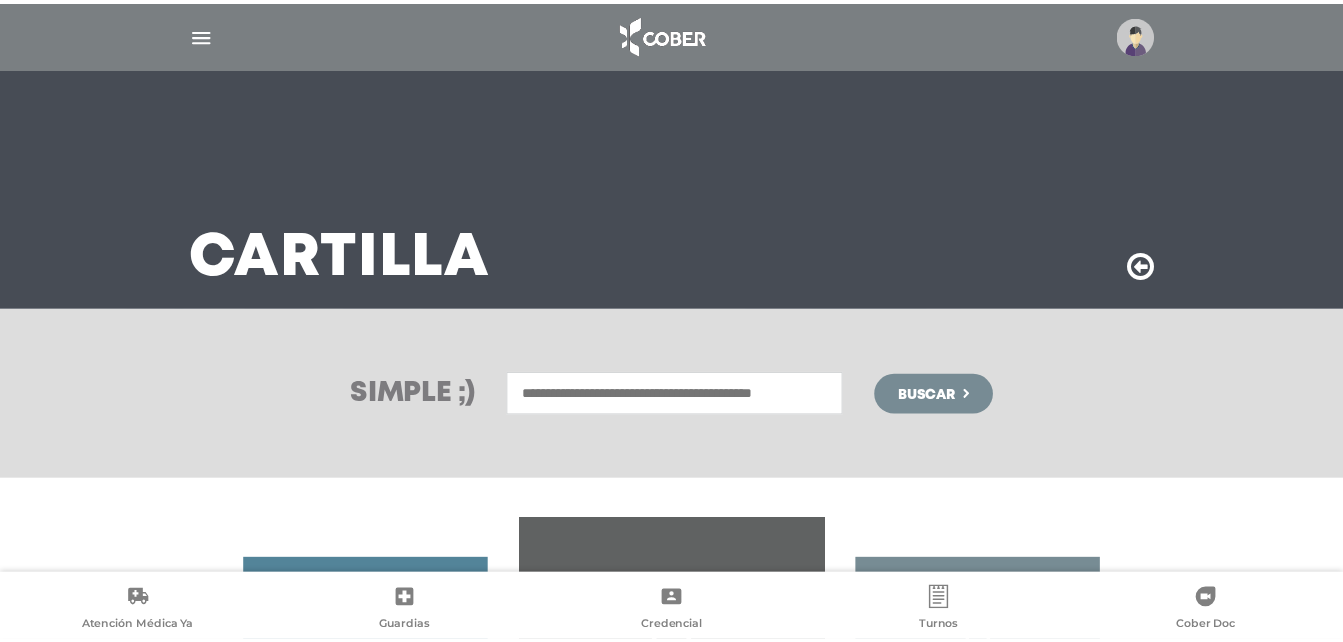 scroll, scrollTop: 0, scrollLeft: 0, axis: both 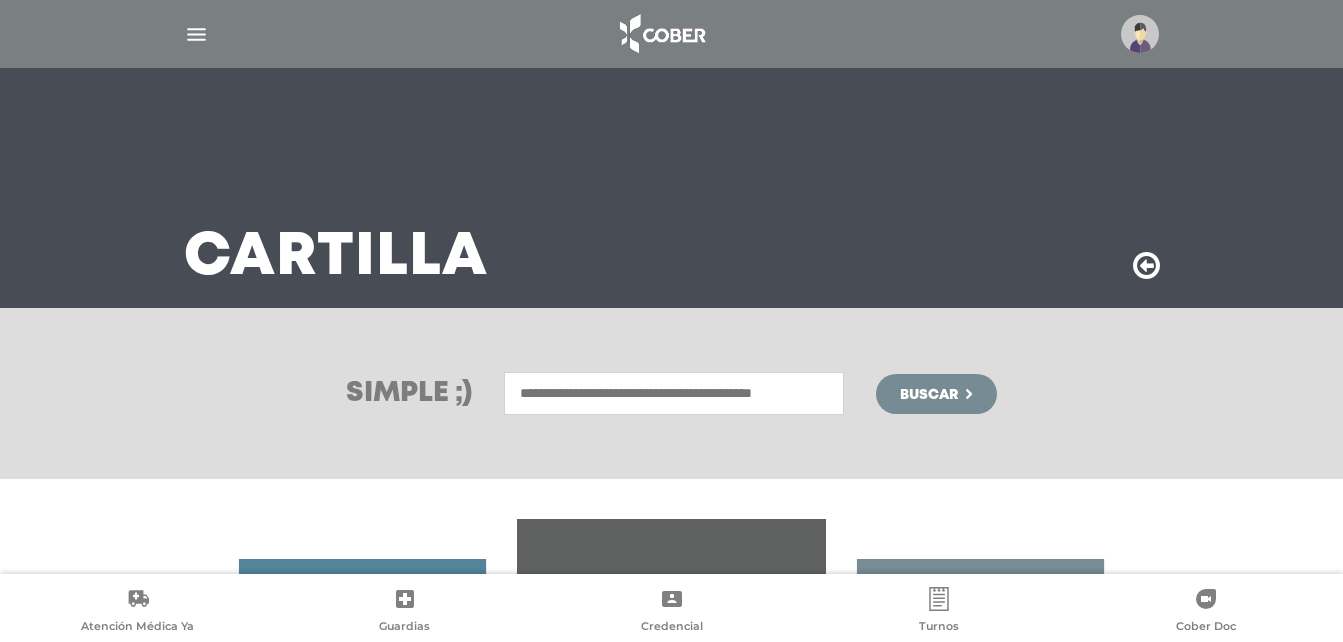 click at bounding box center [674, 393] 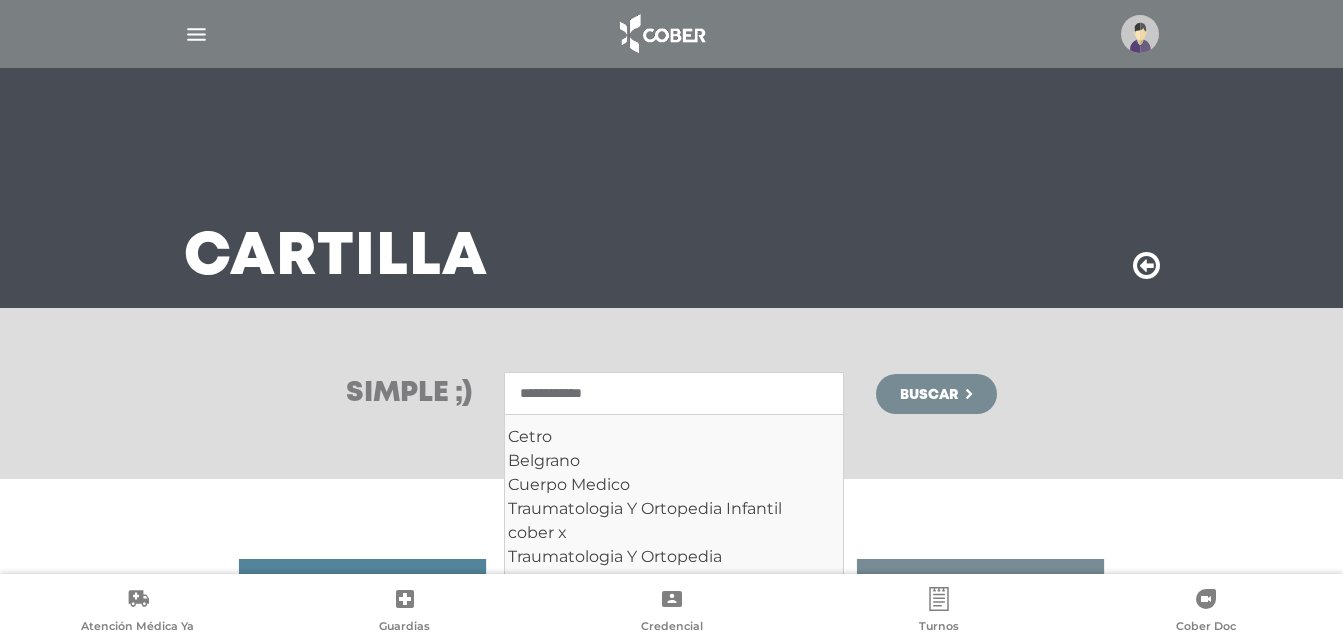 type on "**********" 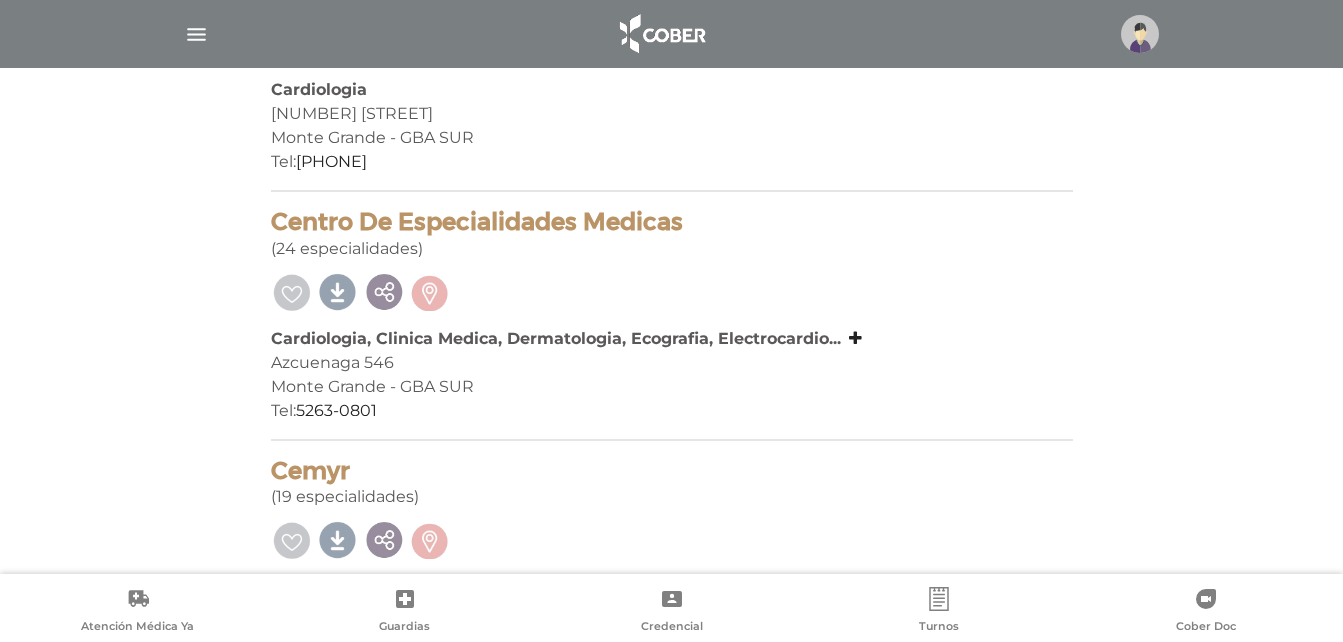 scroll, scrollTop: 493, scrollLeft: 0, axis: vertical 